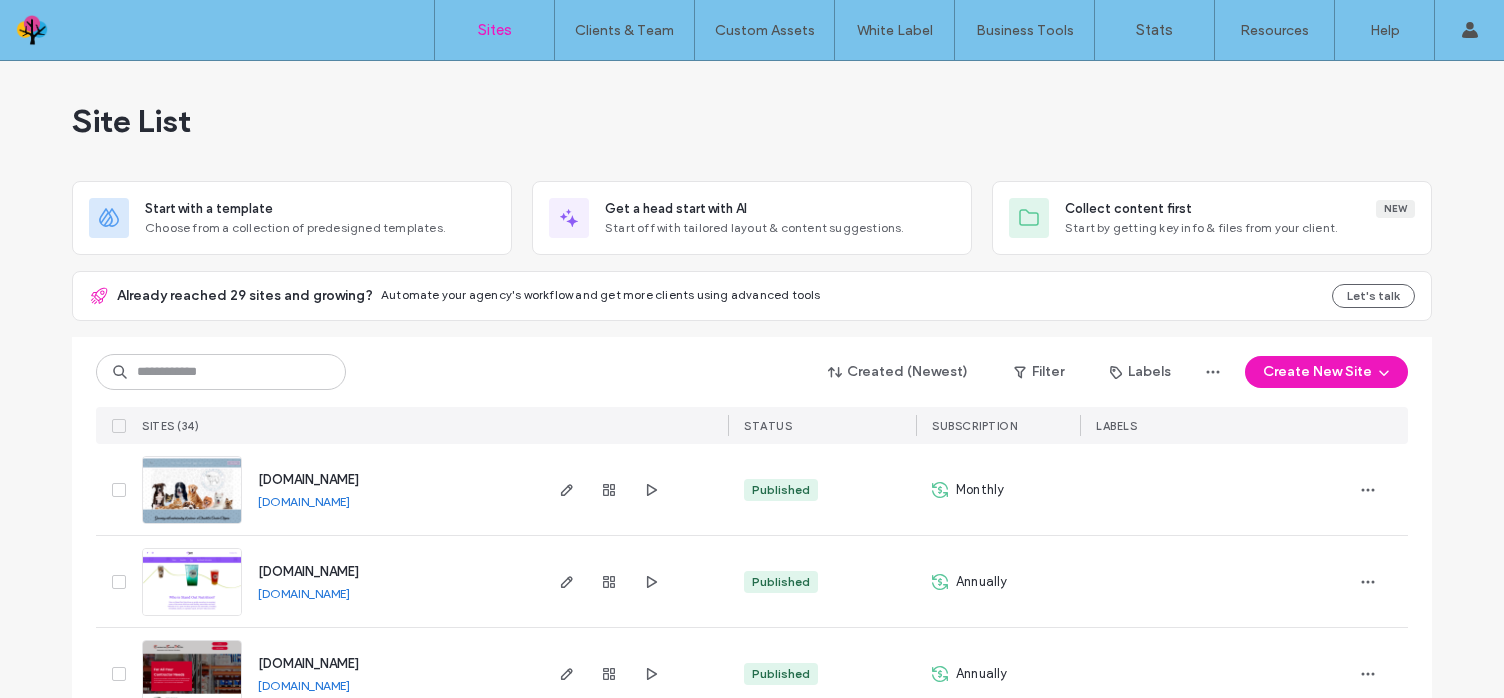 scroll, scrollTop: 0, scrollLeft: 0, axis: both 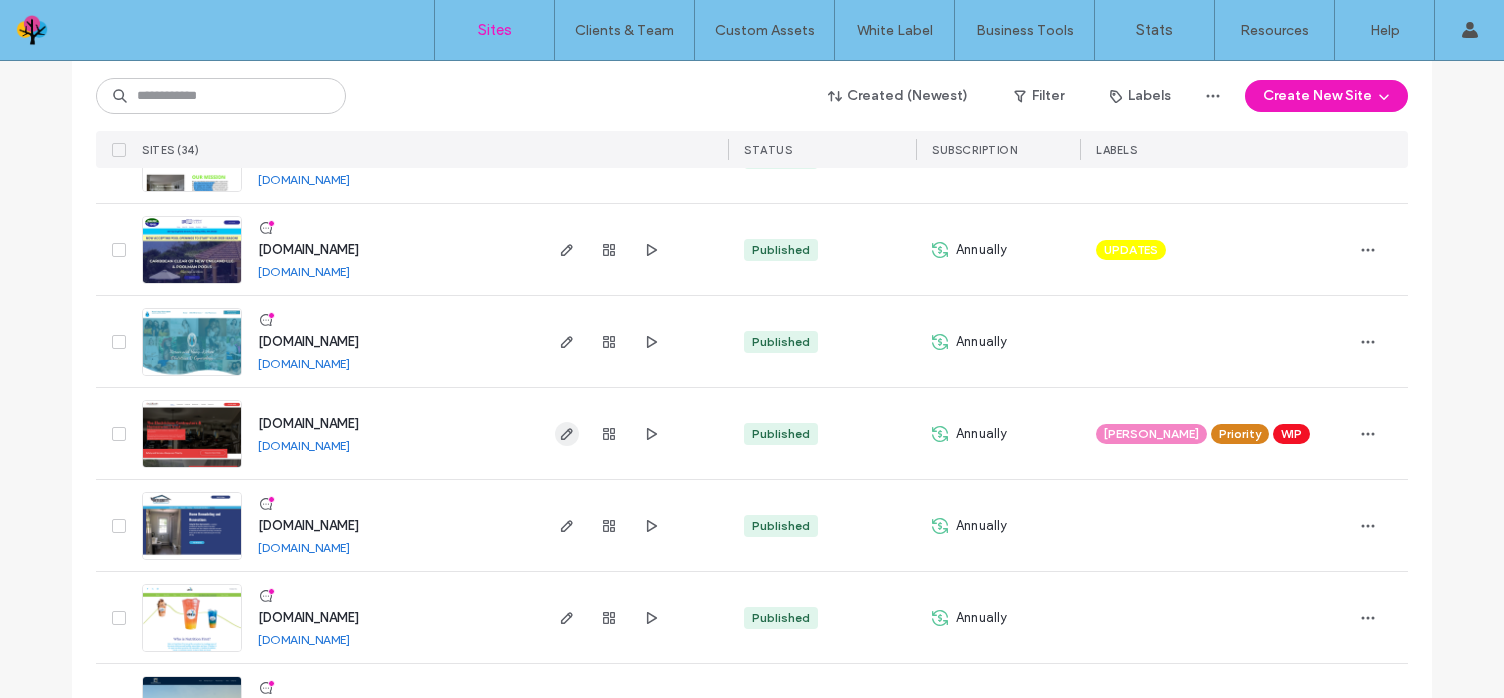click 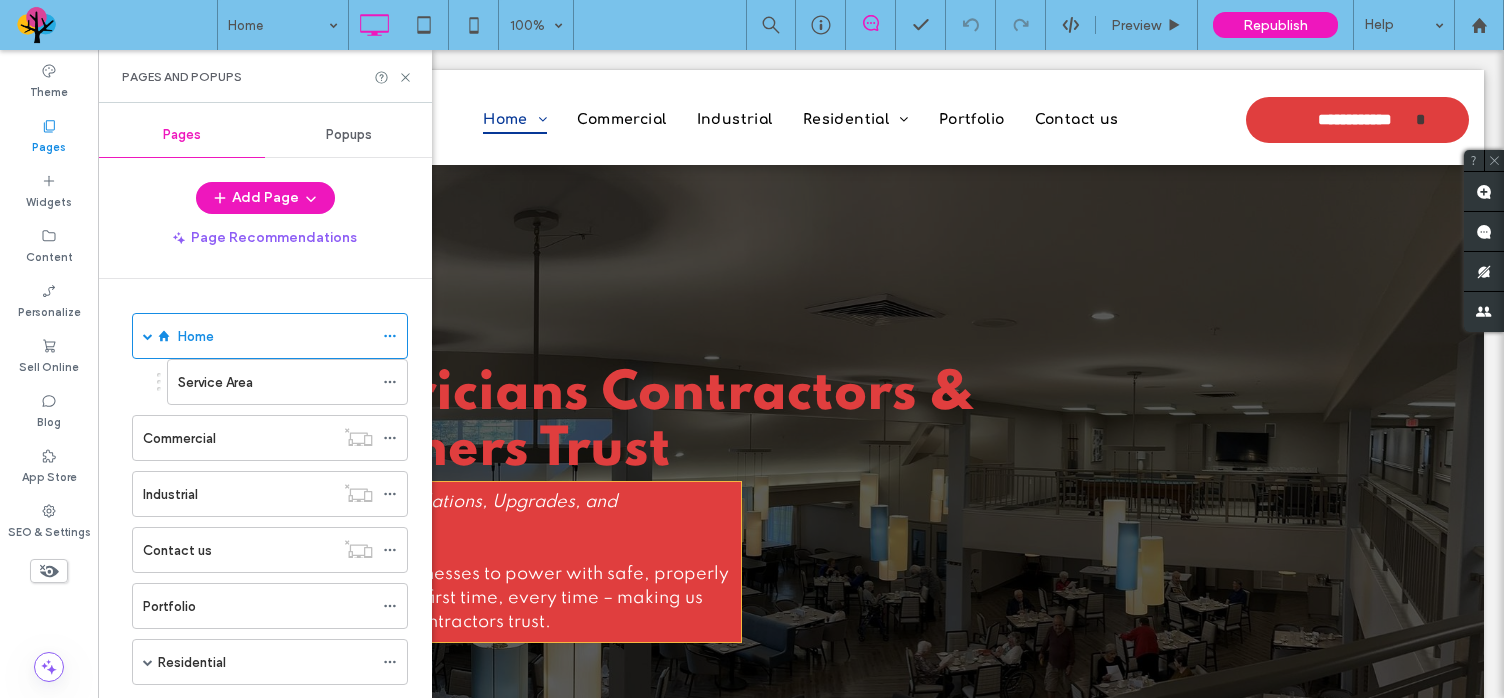 scroll, scrollTop: 0, scrollLeft: 0, axis: both 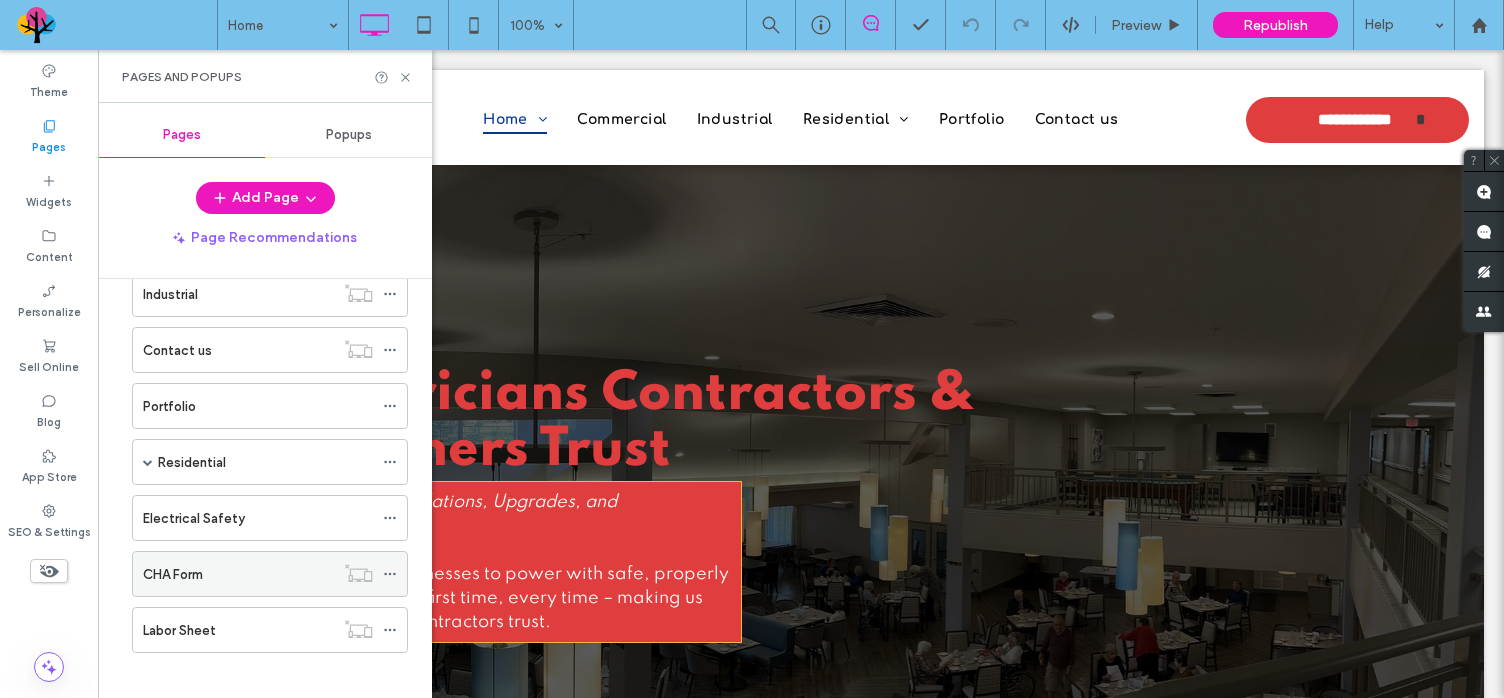 click on "CHA Form" at bounding box center (238, 574) 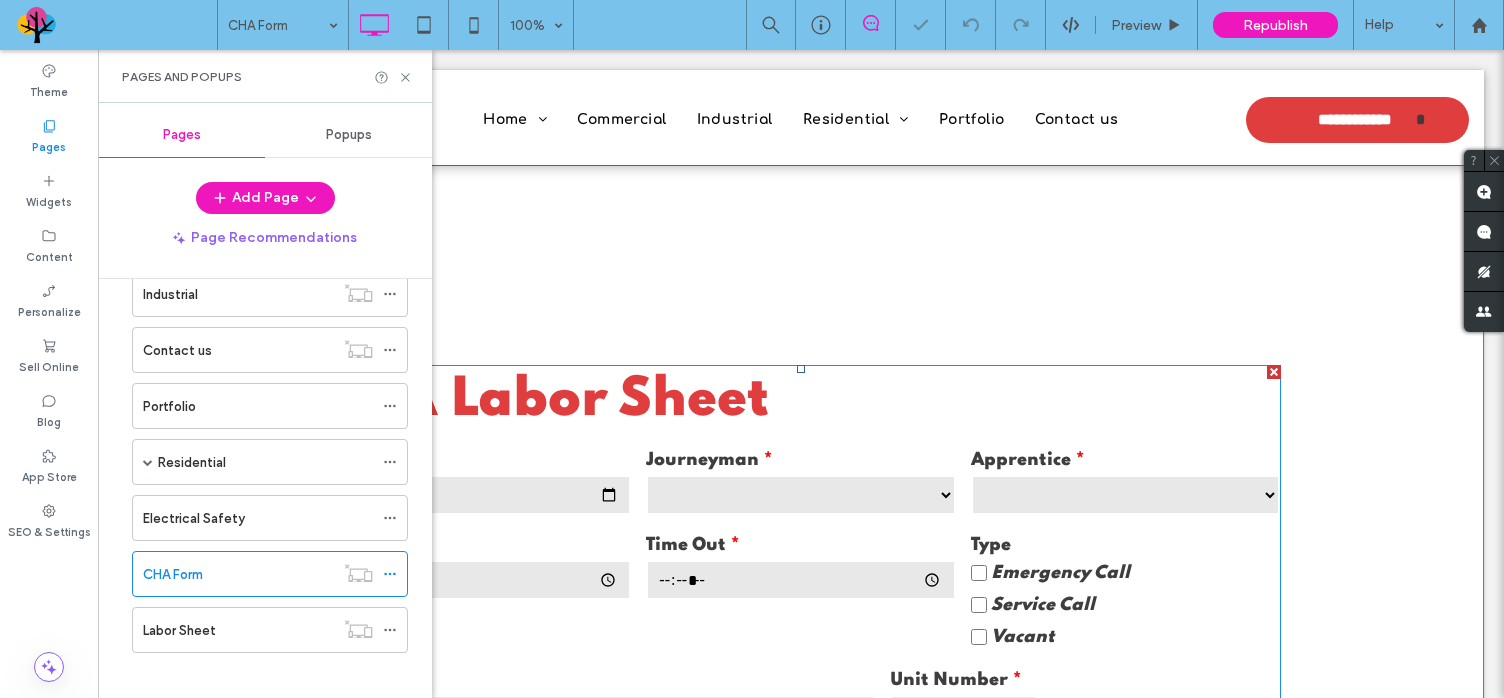 scroll, scrollTop: 0, scrollLeft: 0, axis: both 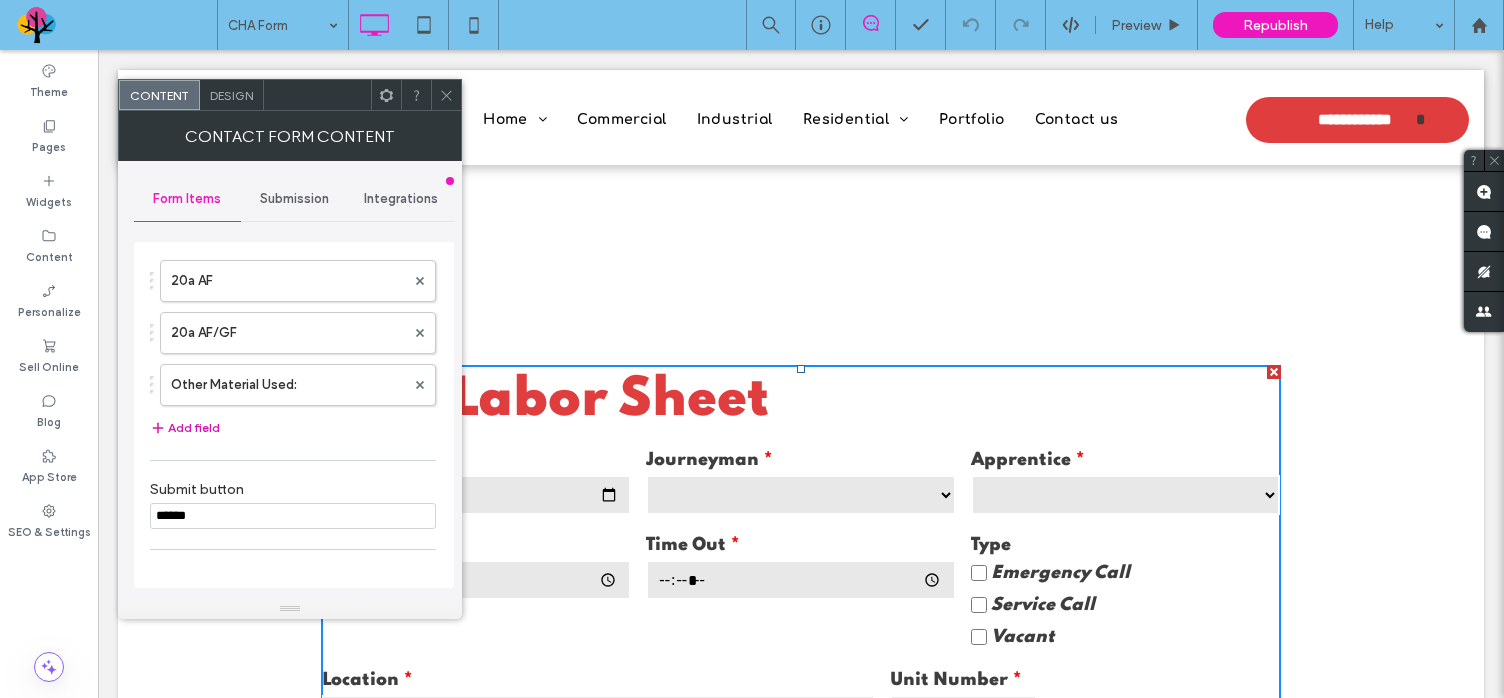 click on "Add field" at bounding box center (185, 428) 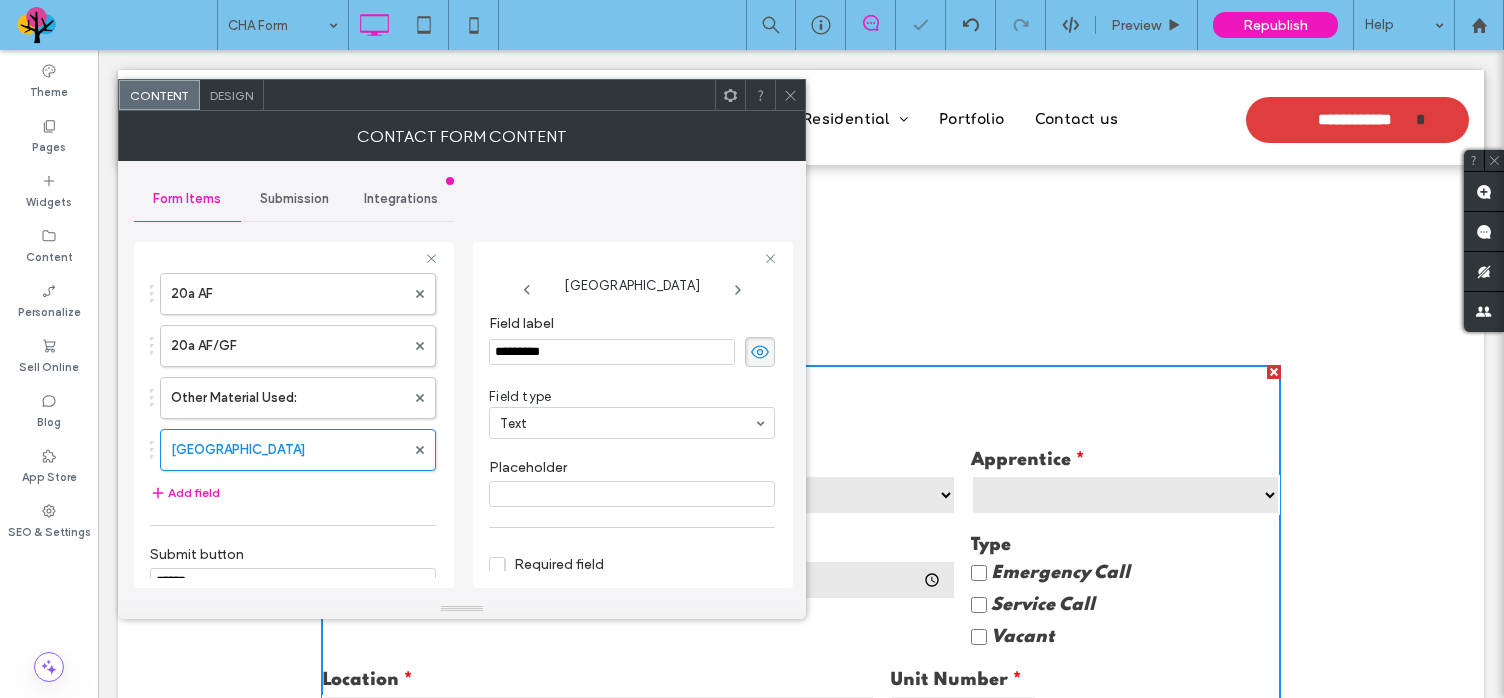 drag, startPoint x: 578, startPoint y: 350, endPoint x: 435, endPoint y: 355, distance: 143.08739 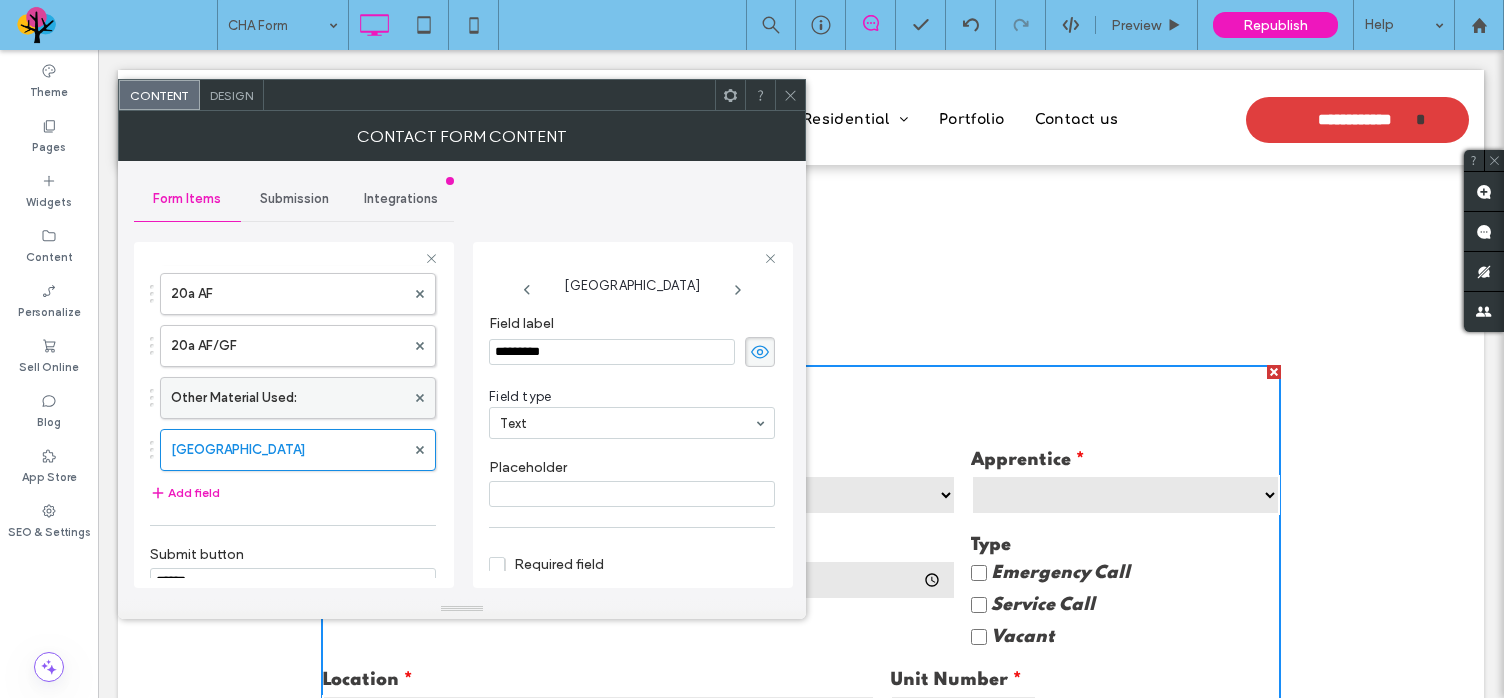 type on "**********" 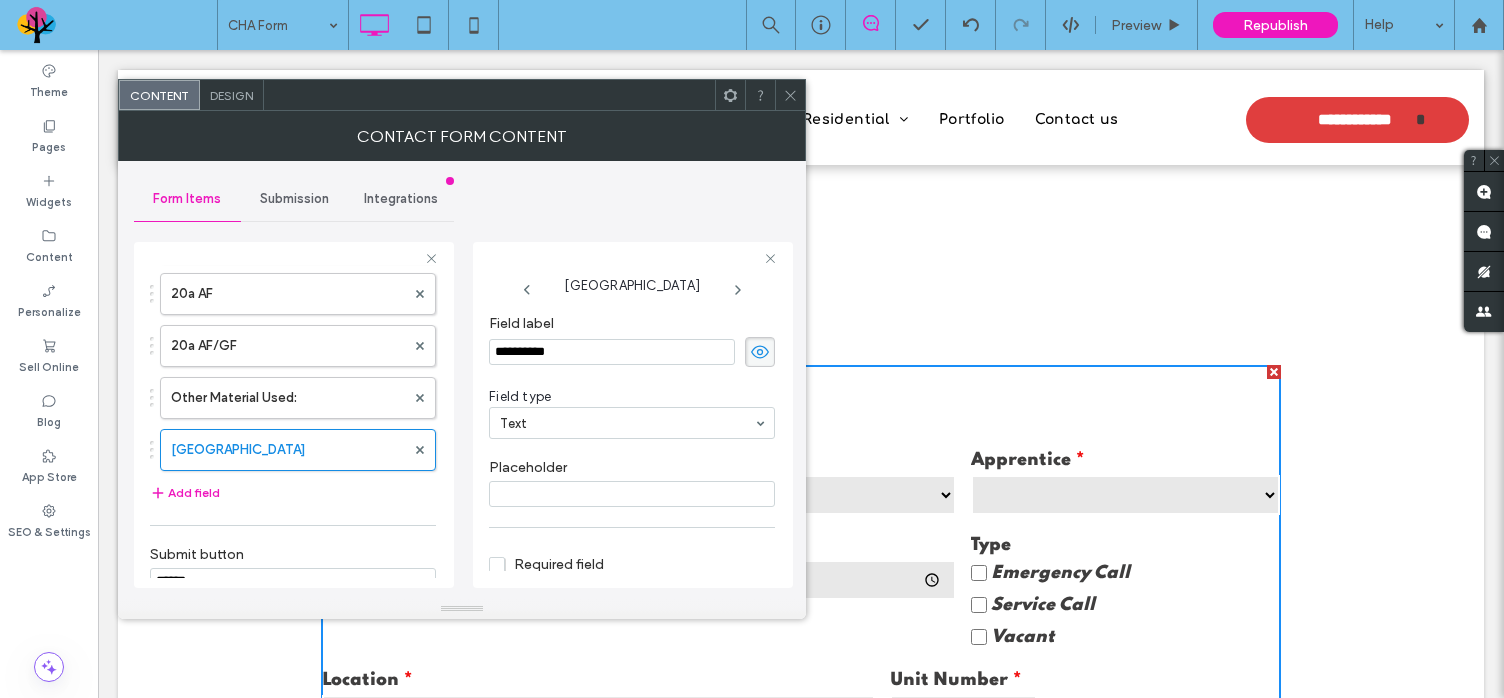 scroll, scrollTop: 100, scrollLeft: 0, axis: vertical 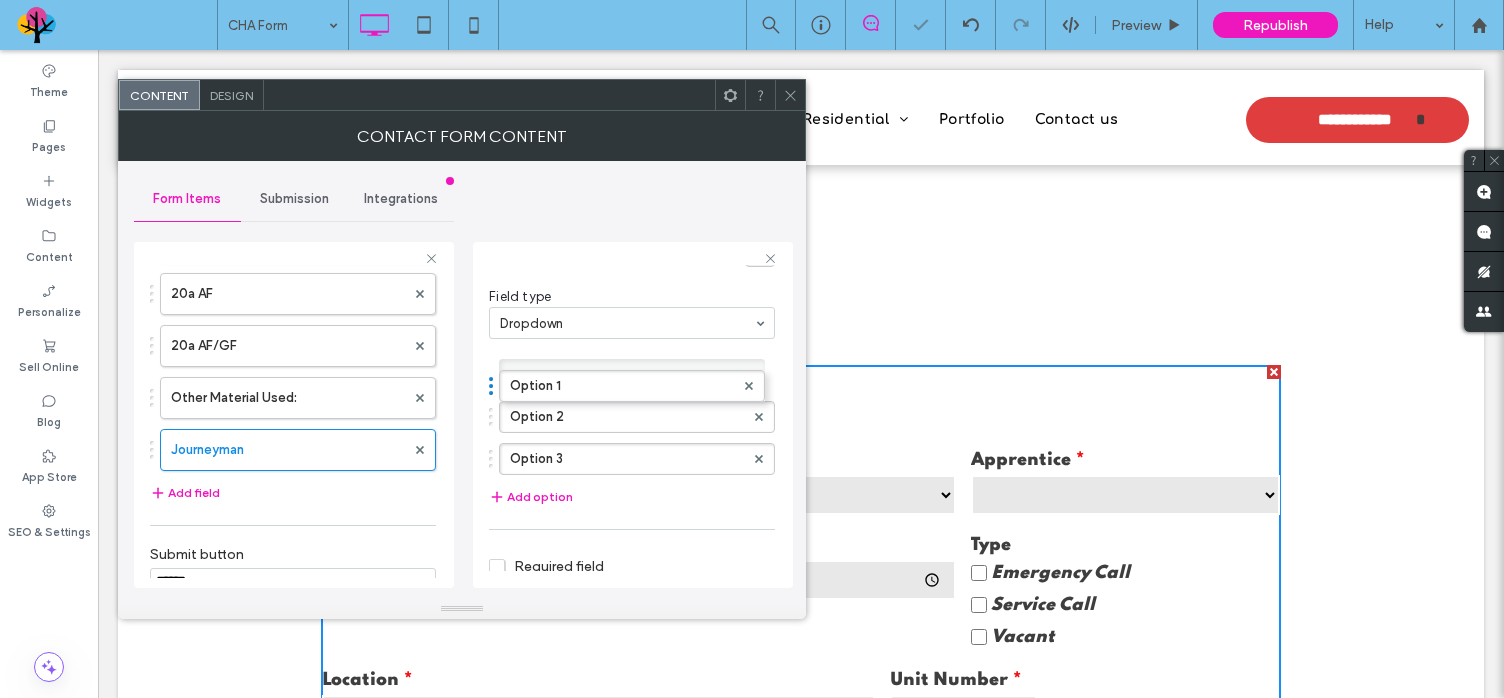 drag, startPoint x: 607, startPoint y: 368, endPoint x: 434, endPoint y: 370, distance: 173.01157 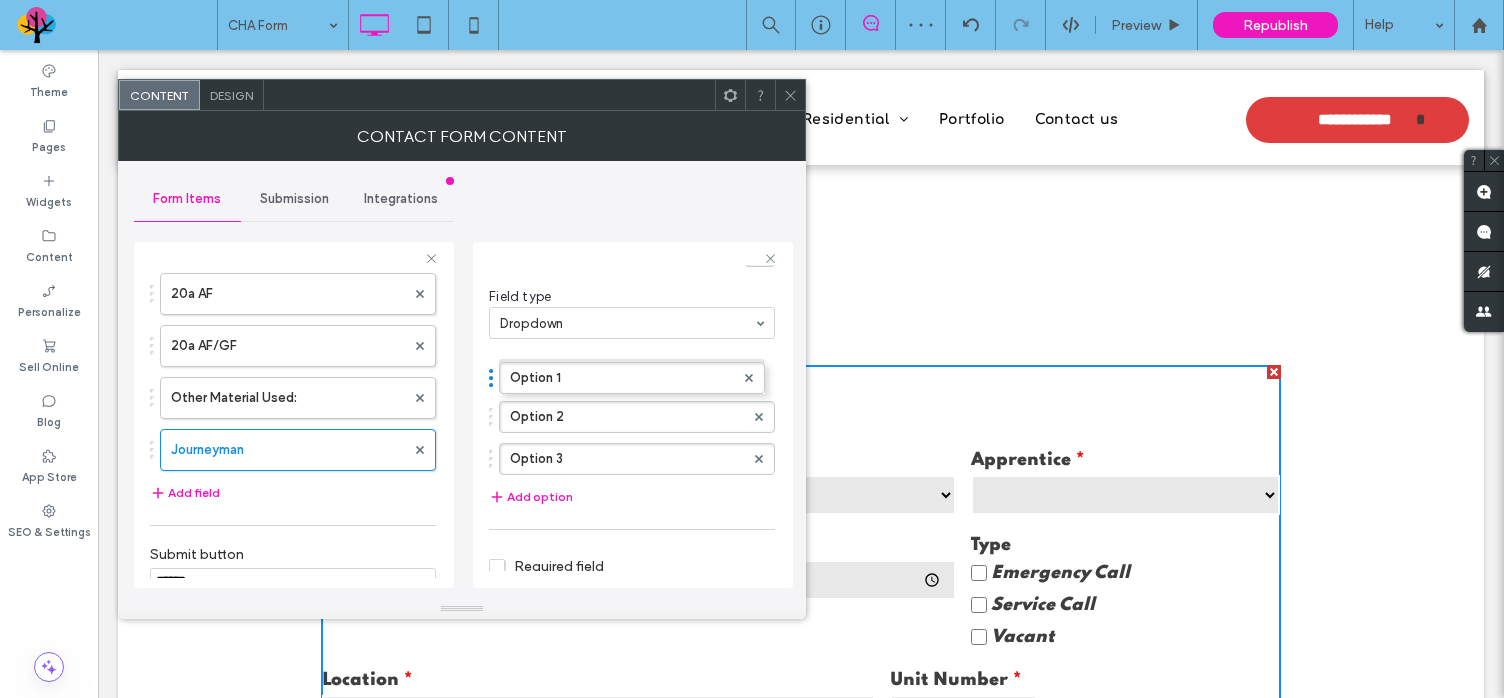 drag, startPoint x: 583, startPoint y: 372, endPoint x: 445, endPoint y: 360, distance: 138.52075 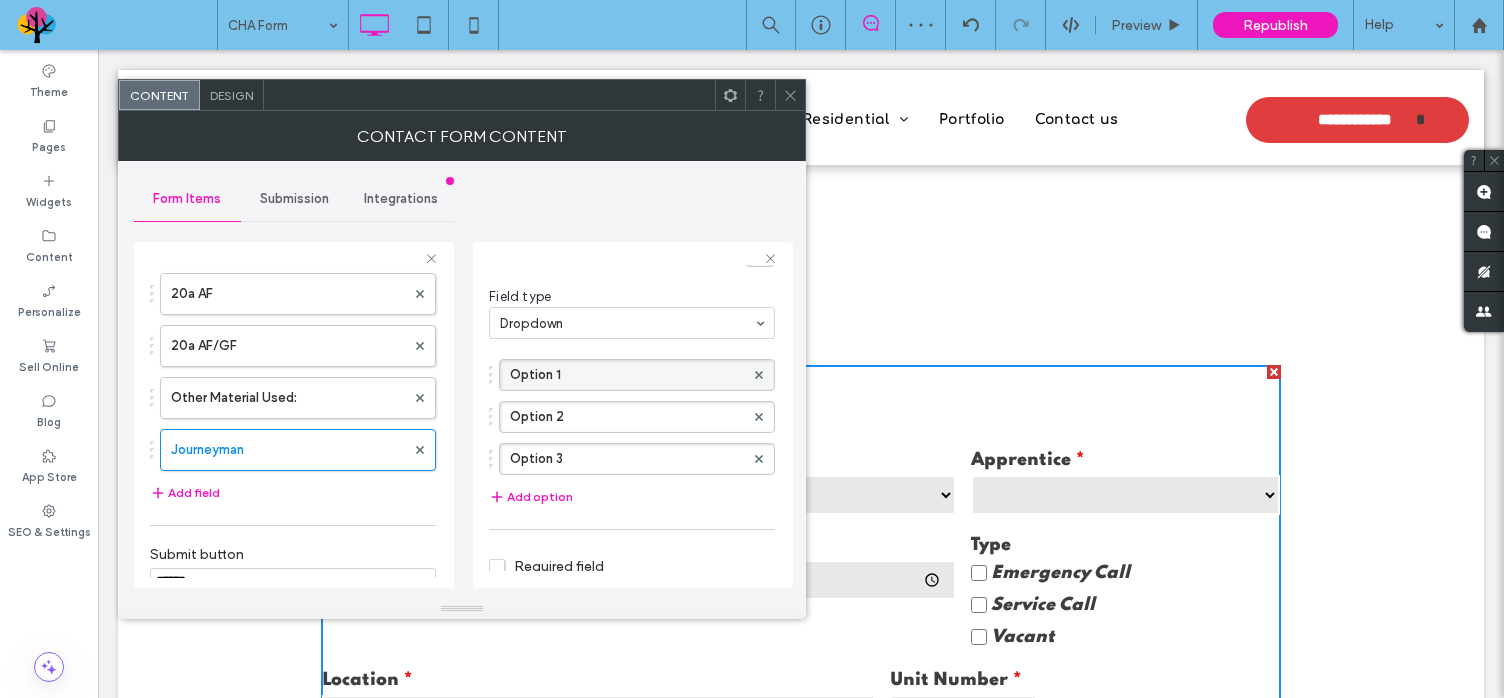 click on "Option 1" at bounding box center (627, 375) 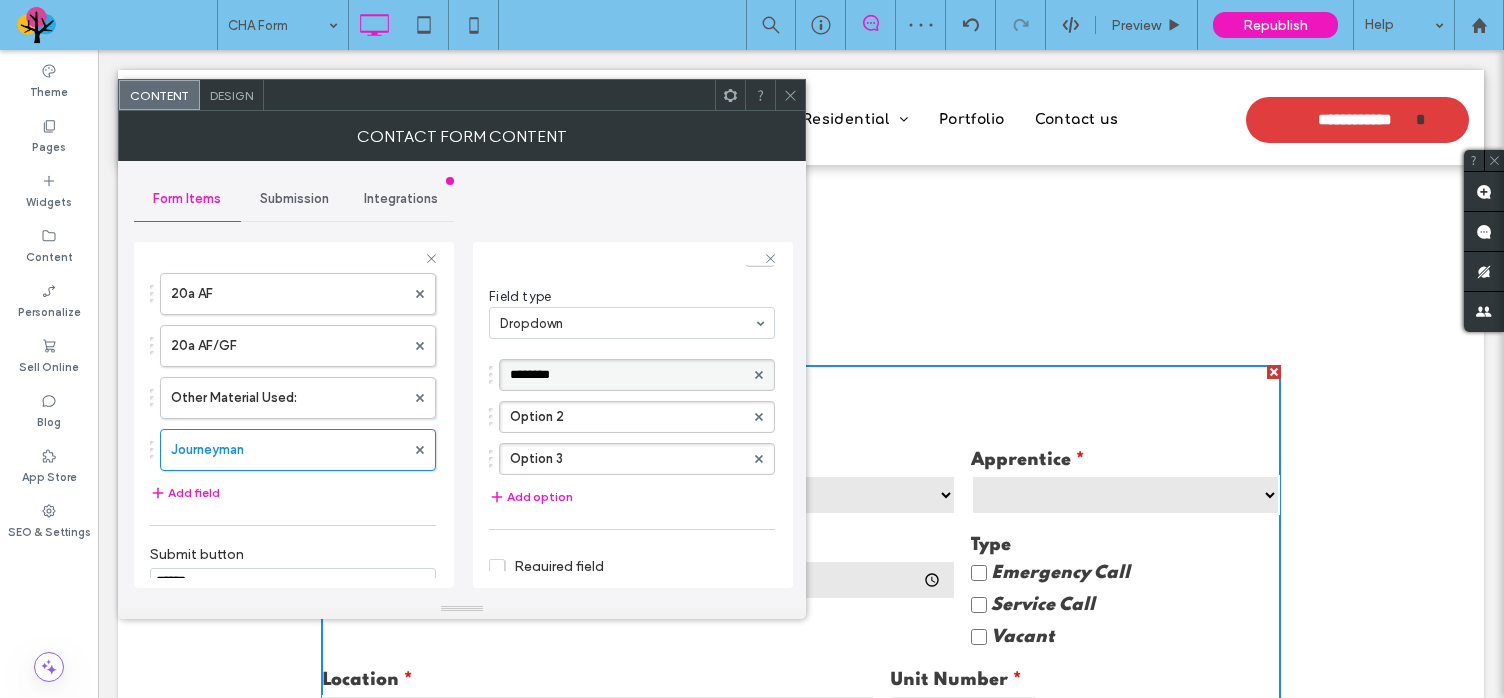click on "********" at bounding box center [627, 375] 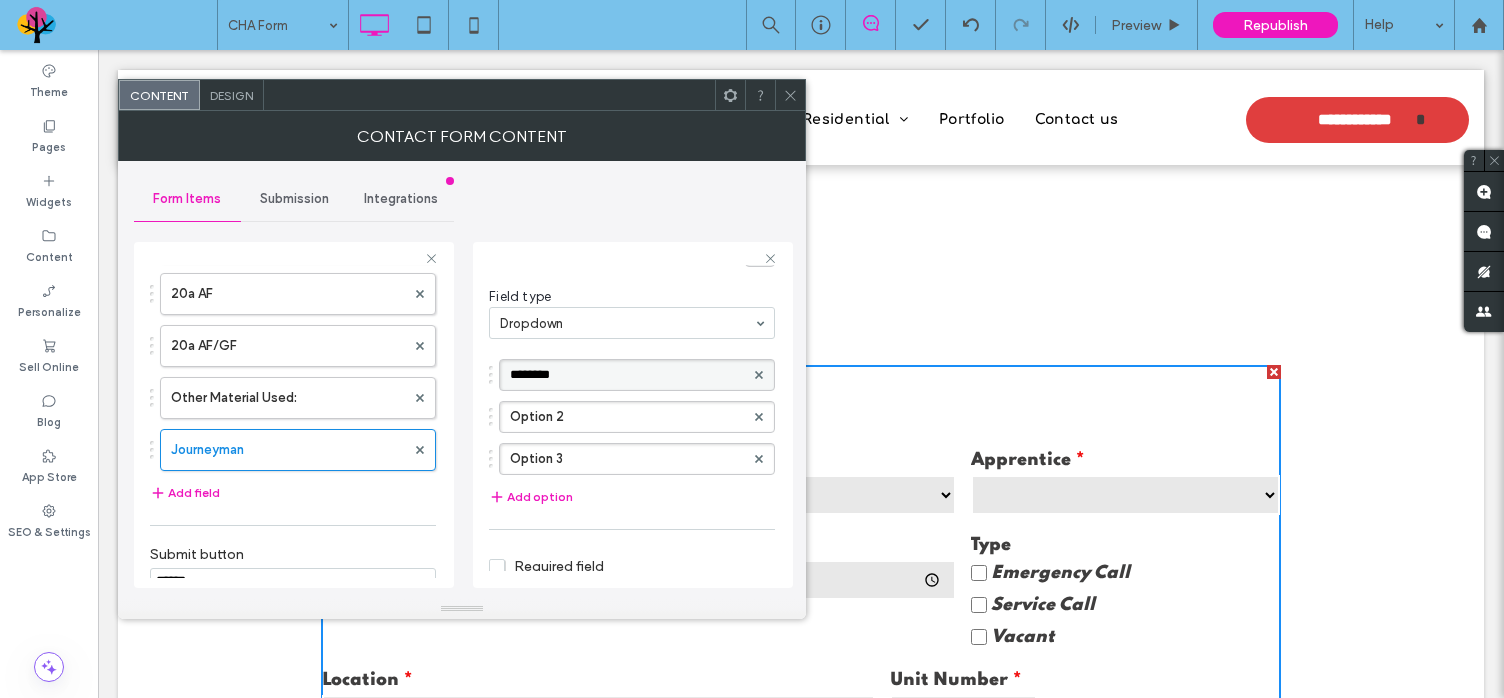type on "*" 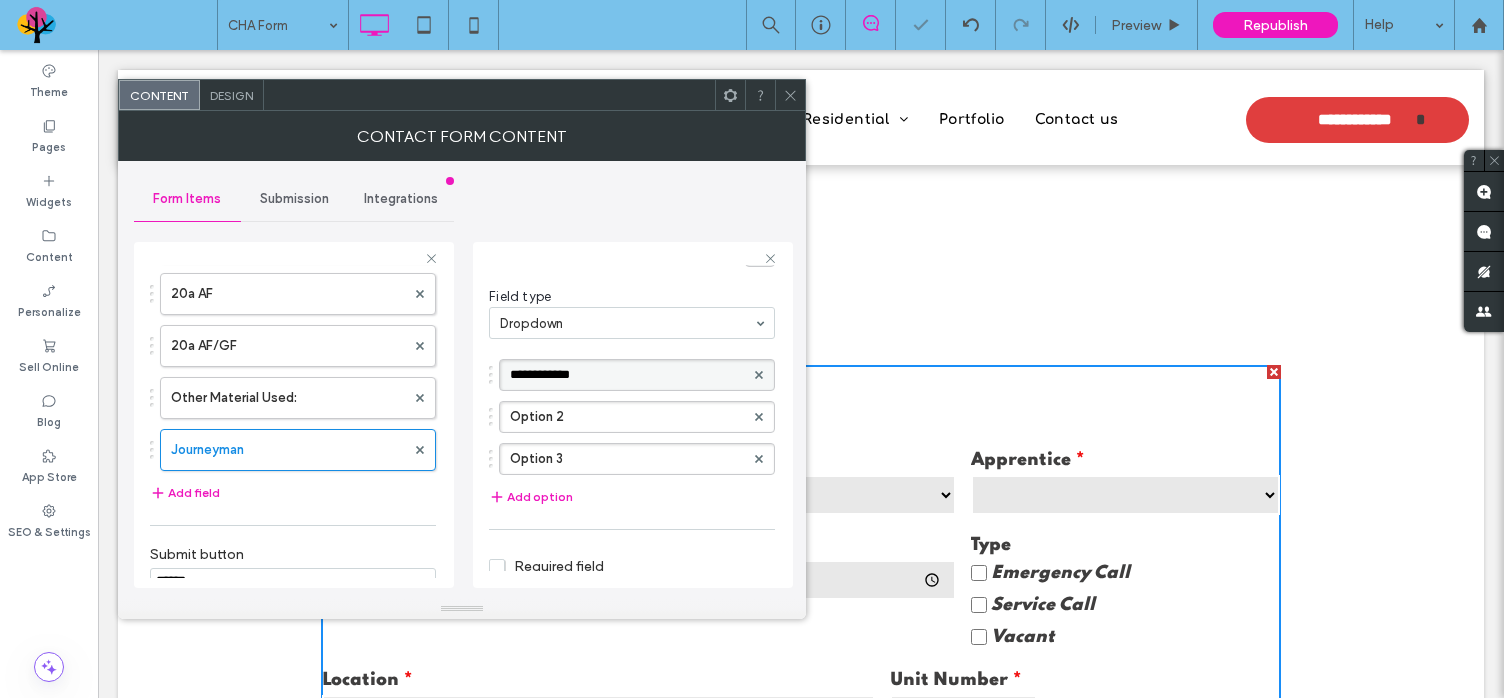 type on "**********" 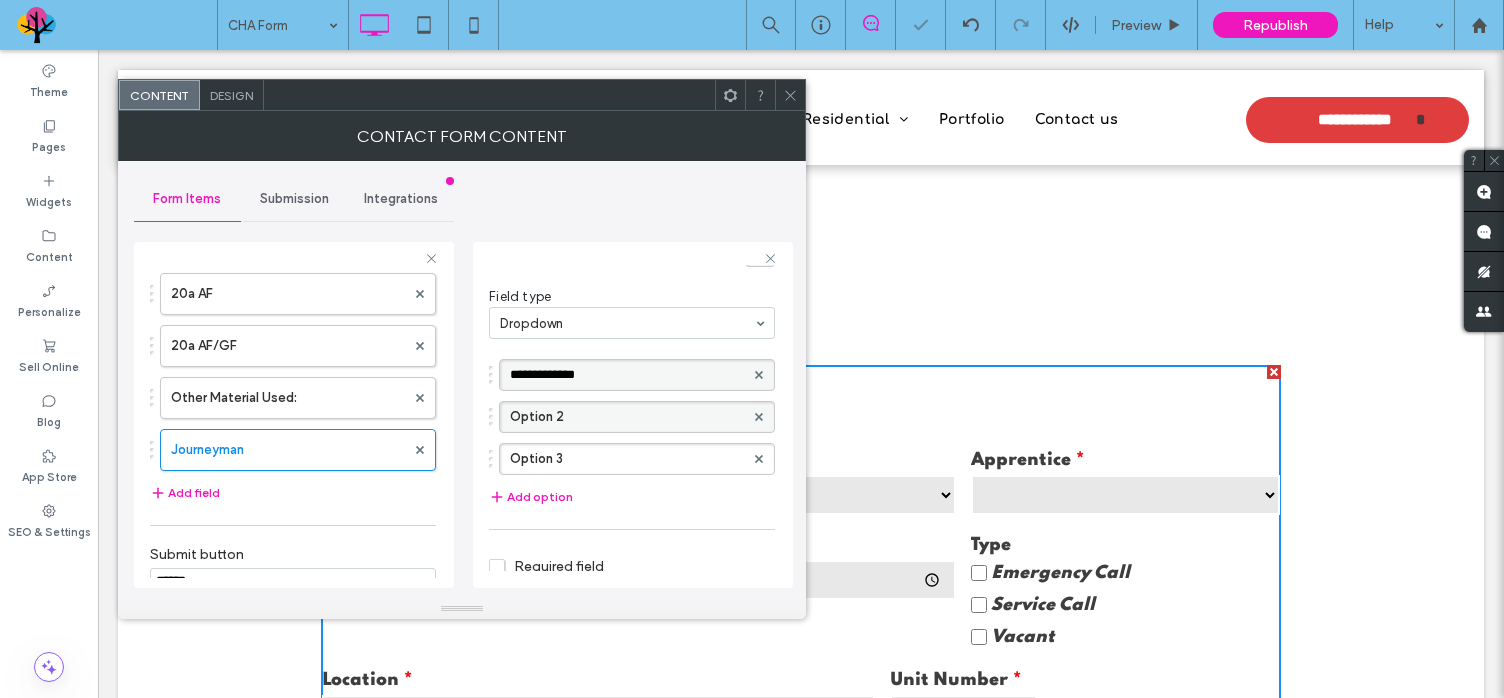 click on "Option 2" at bounding box center [627, 417] 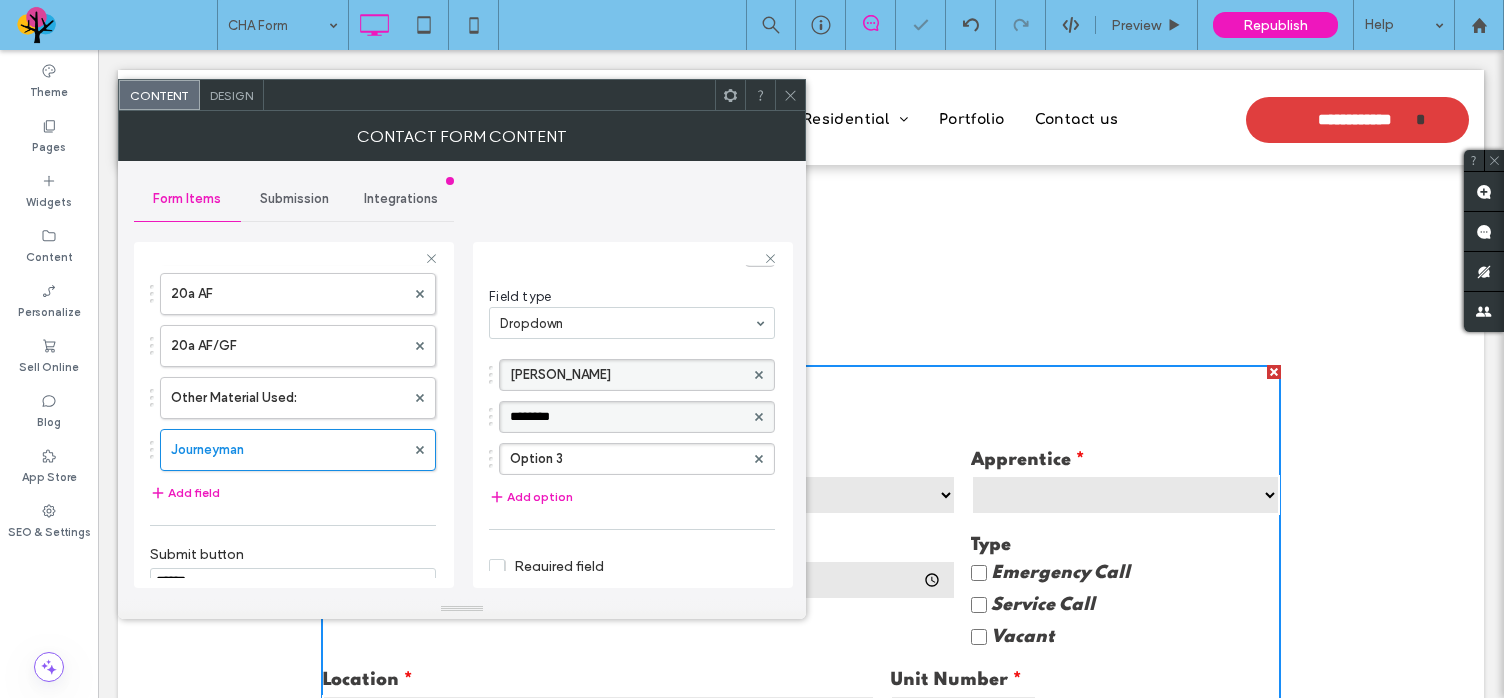 click on "********" at bounding box center (627, 417) 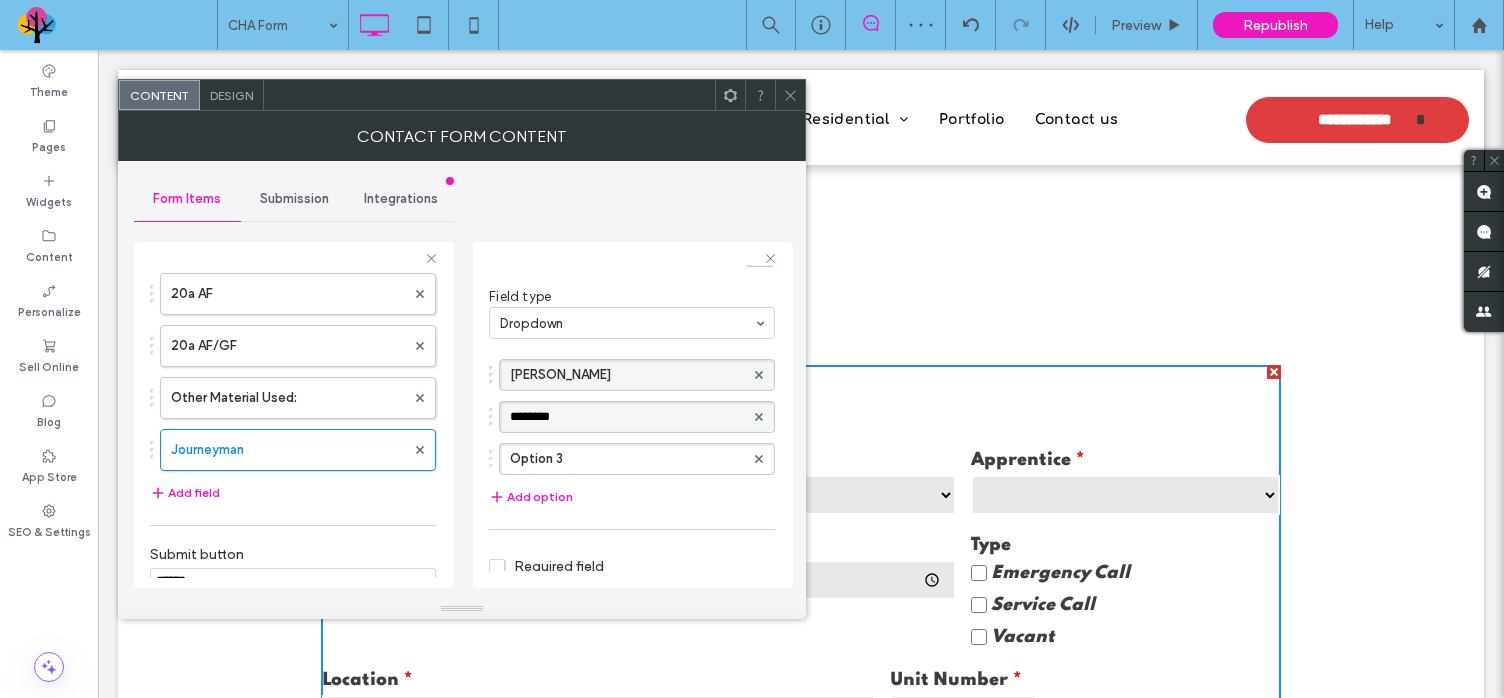 click on "********" at bounding box center (627, 417) 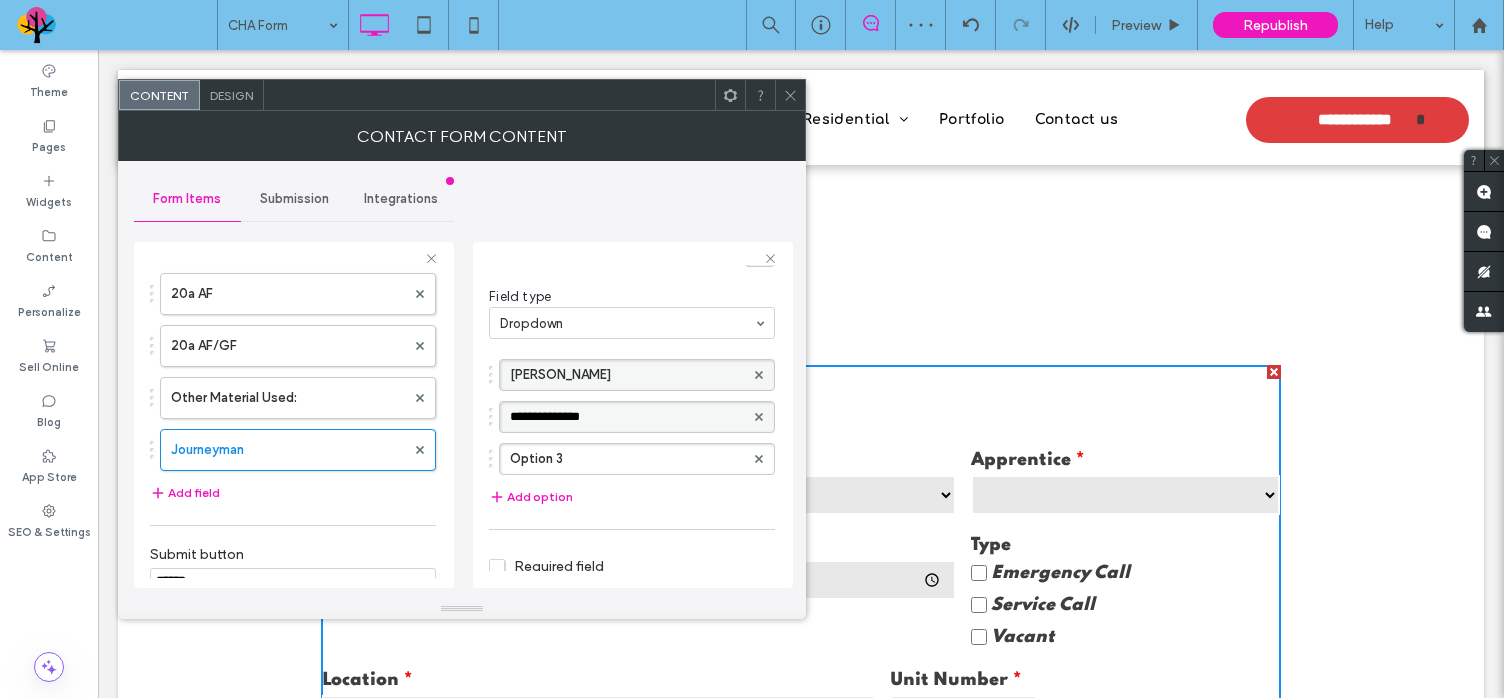type on "**********" 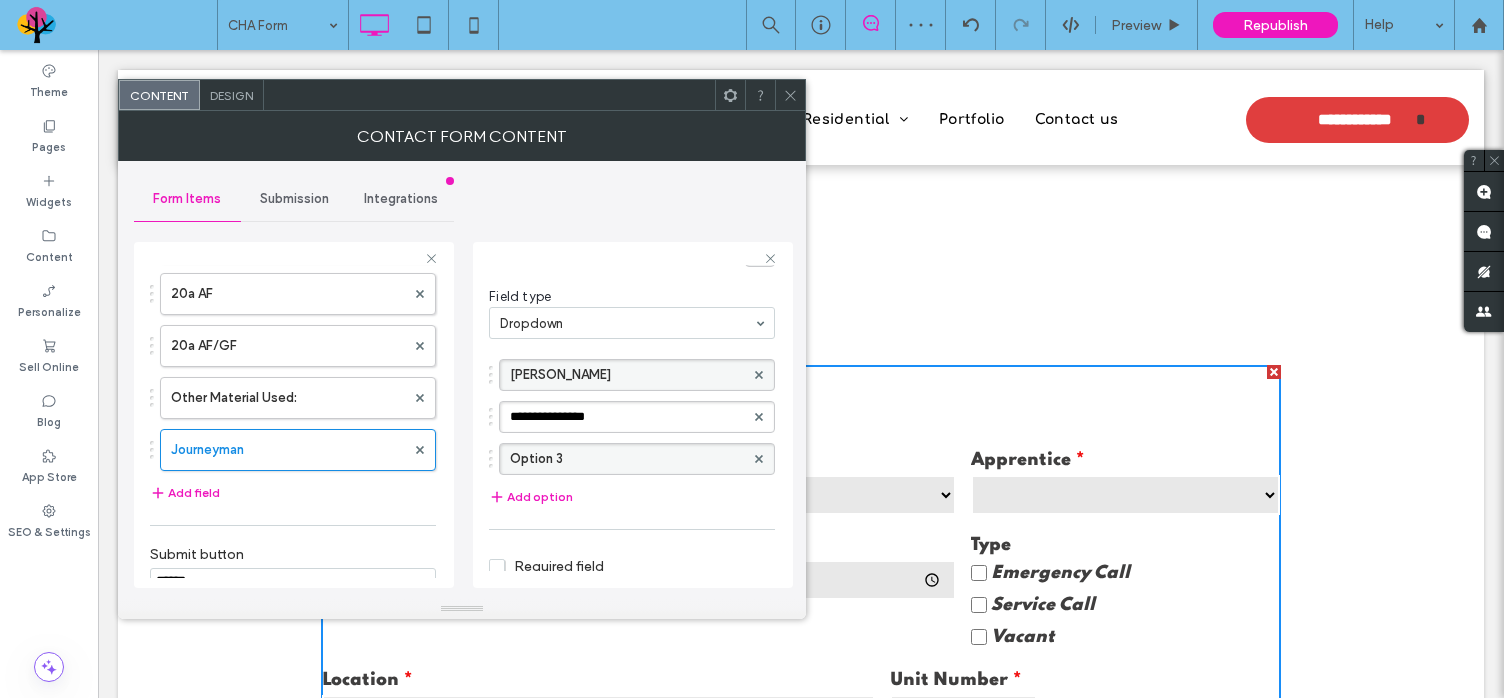 click on "Option 3" at bounding box center [627, 459] 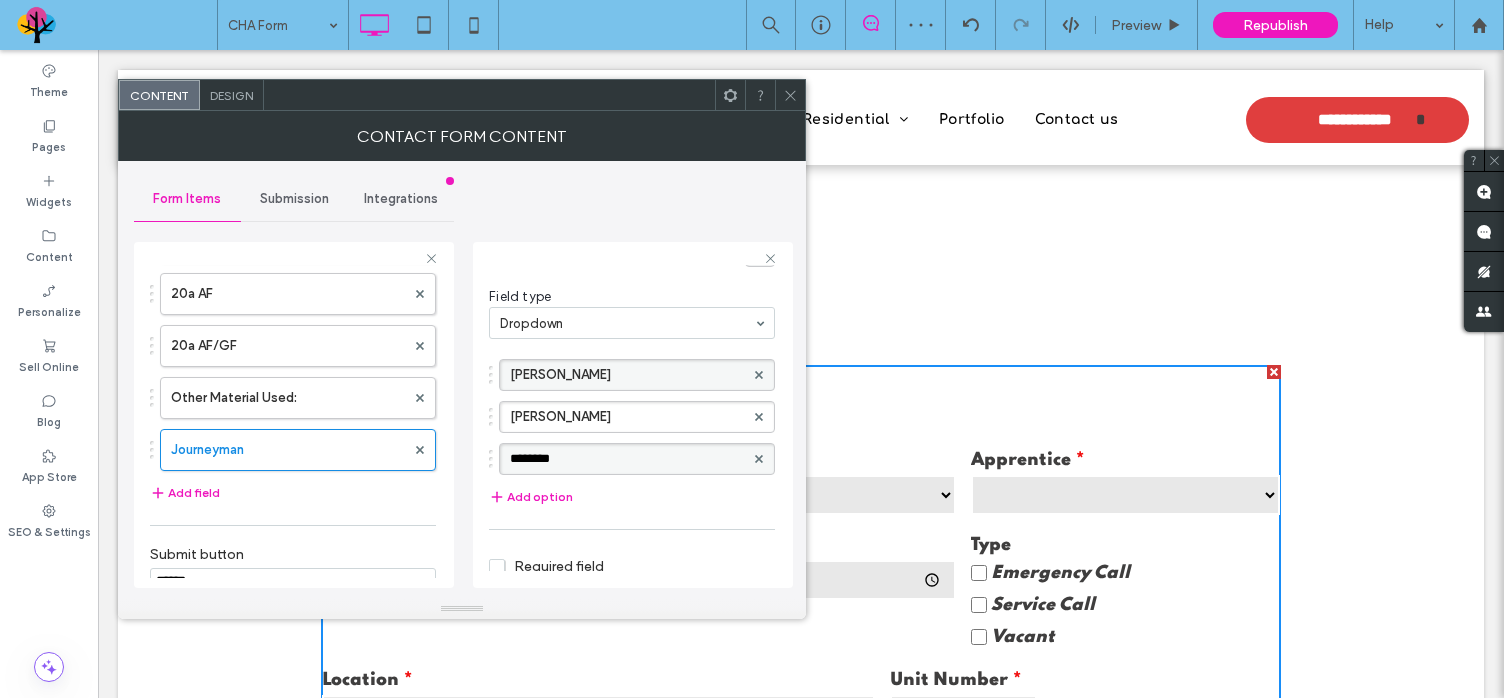 click on "********" at bounding box center [627, 459] 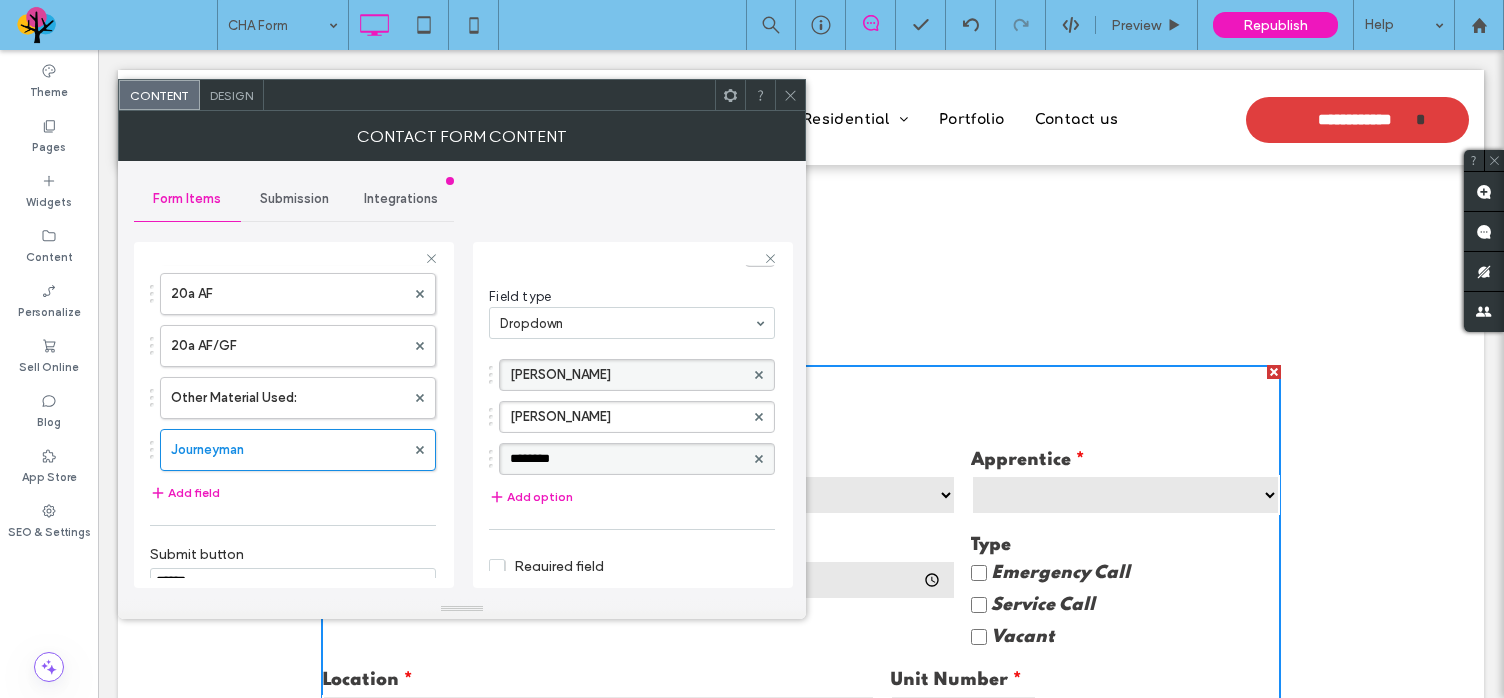 click on "********" at bounding box center [627, 459] 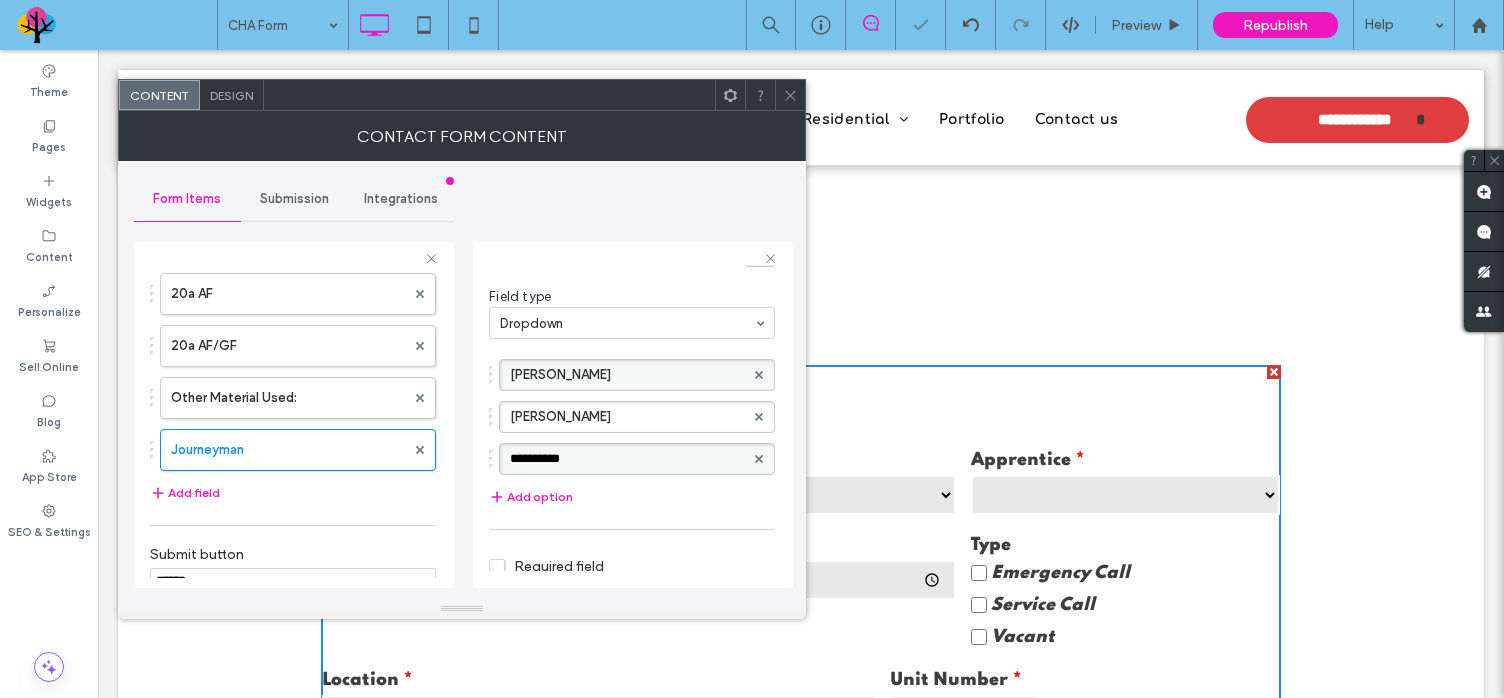 type on "**********" 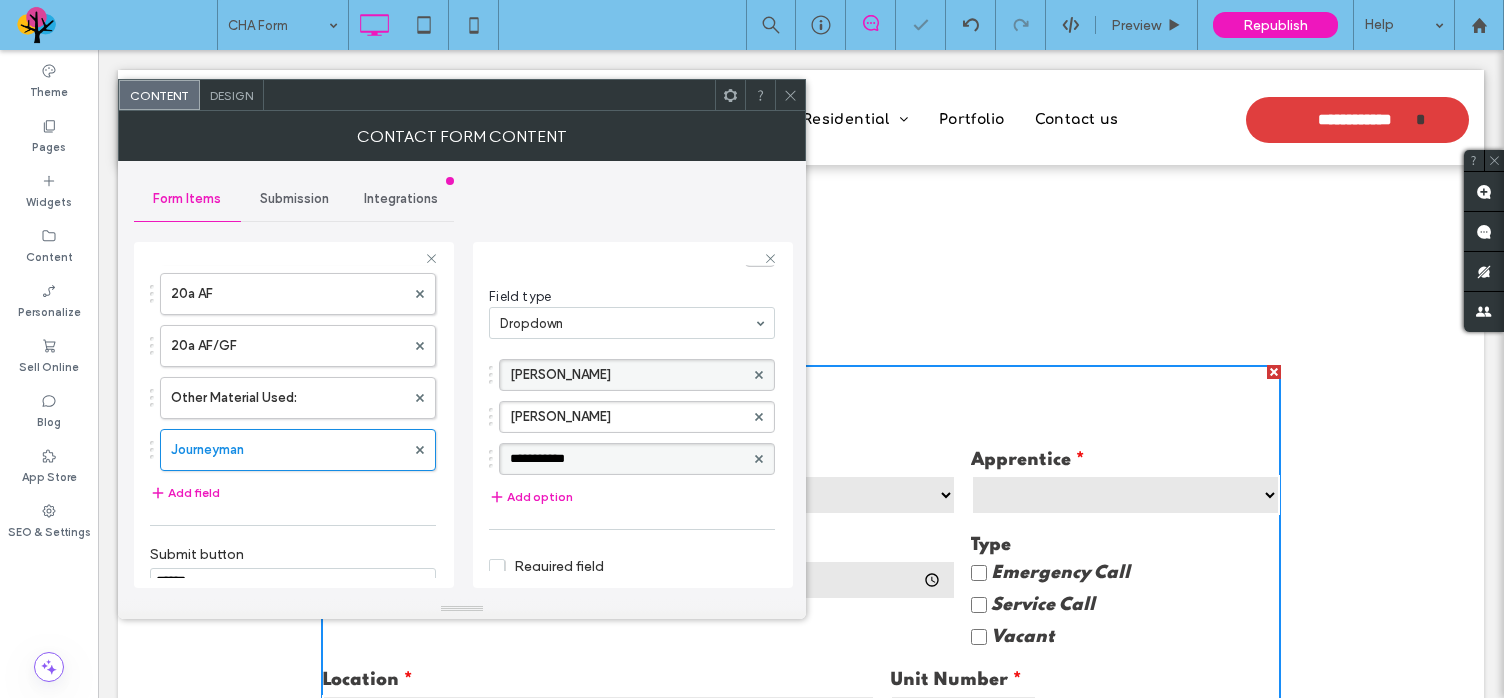 type 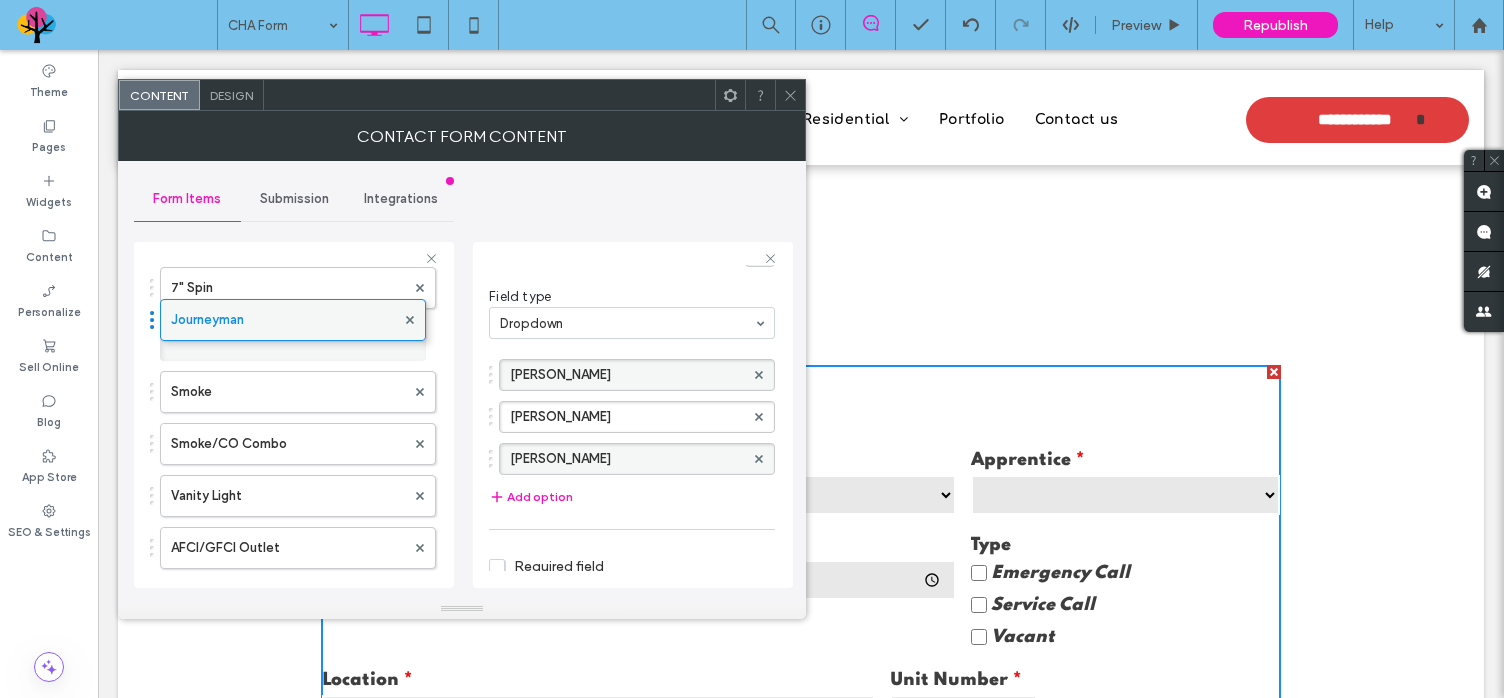 scroll, scrollTop: 1071, scrollLeft: 0, axis: vertical 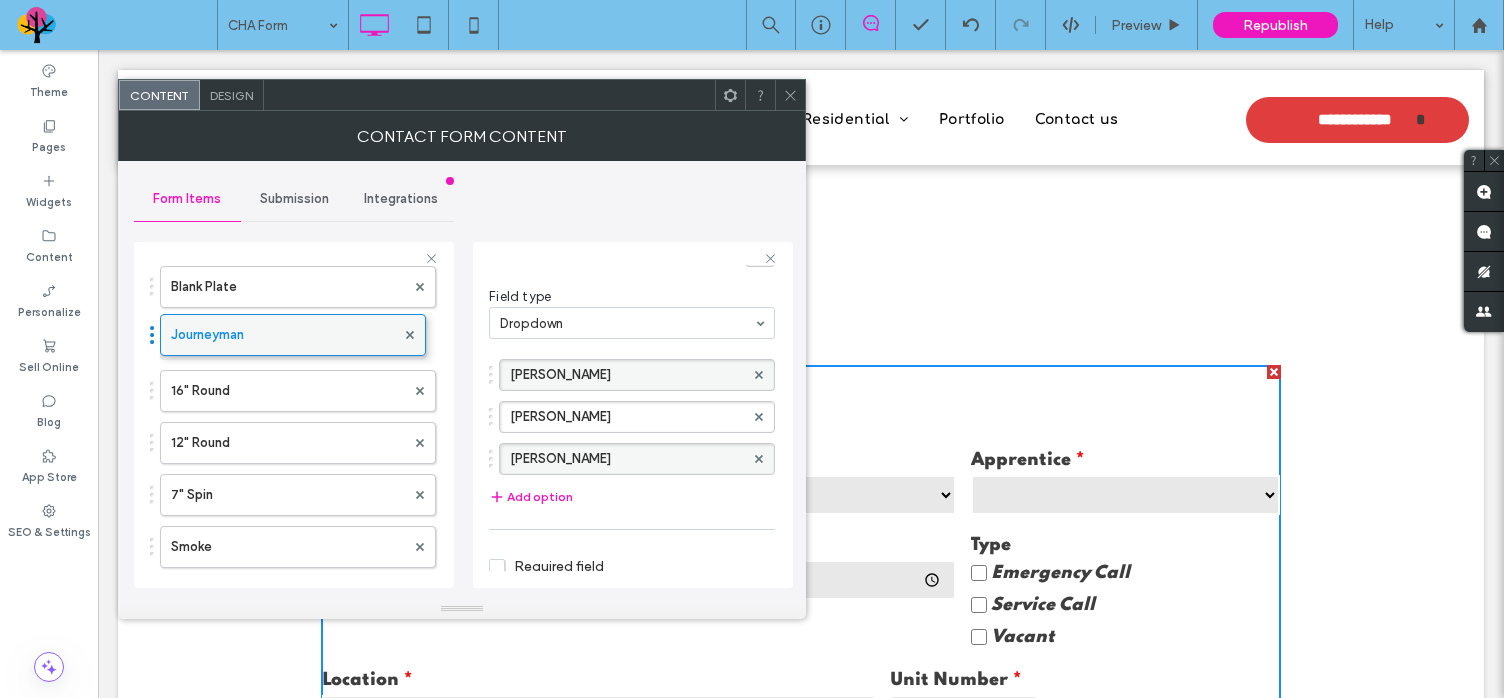 drag, startPoint x: 151, startPoint y: 433, endPoint x: 161, endPoint y: 272, distance: 161.31026 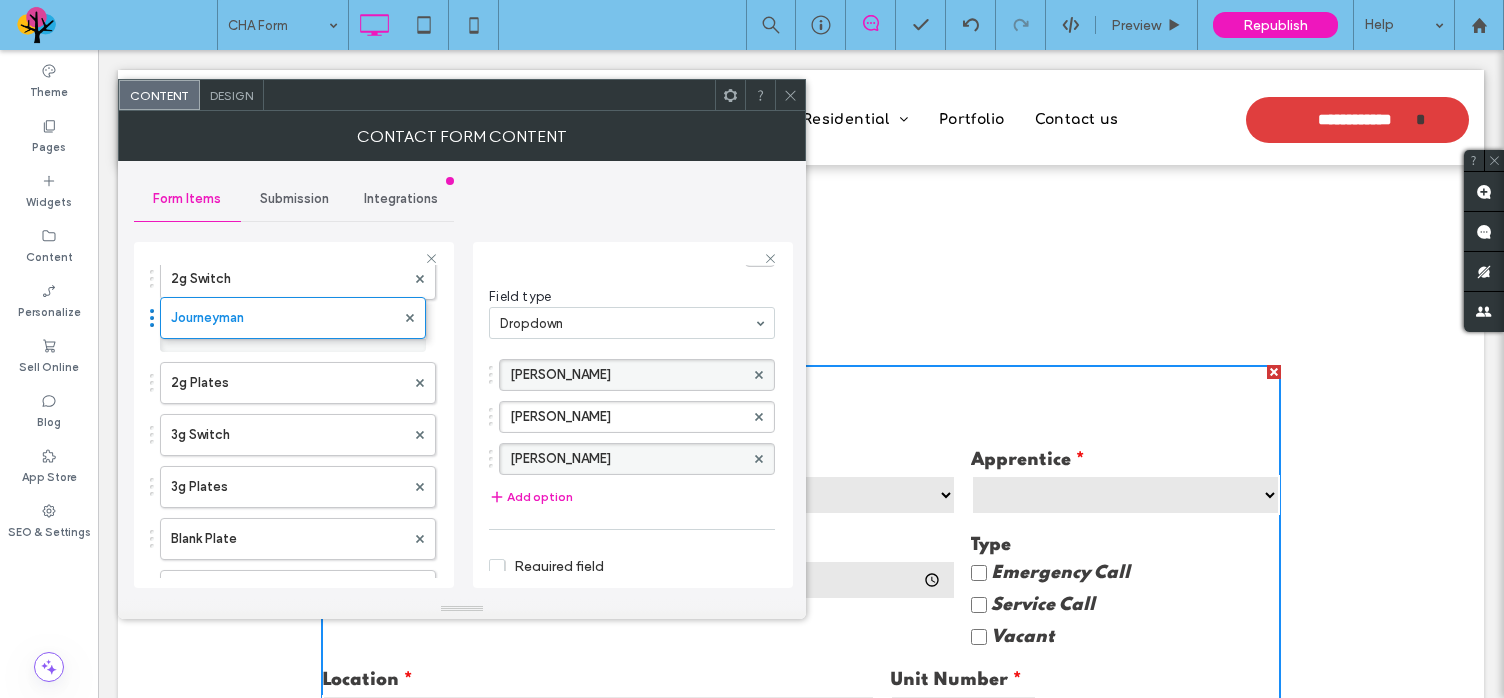 scroll, scrollTop: 768, scrollLeft: 0, axis: vertical 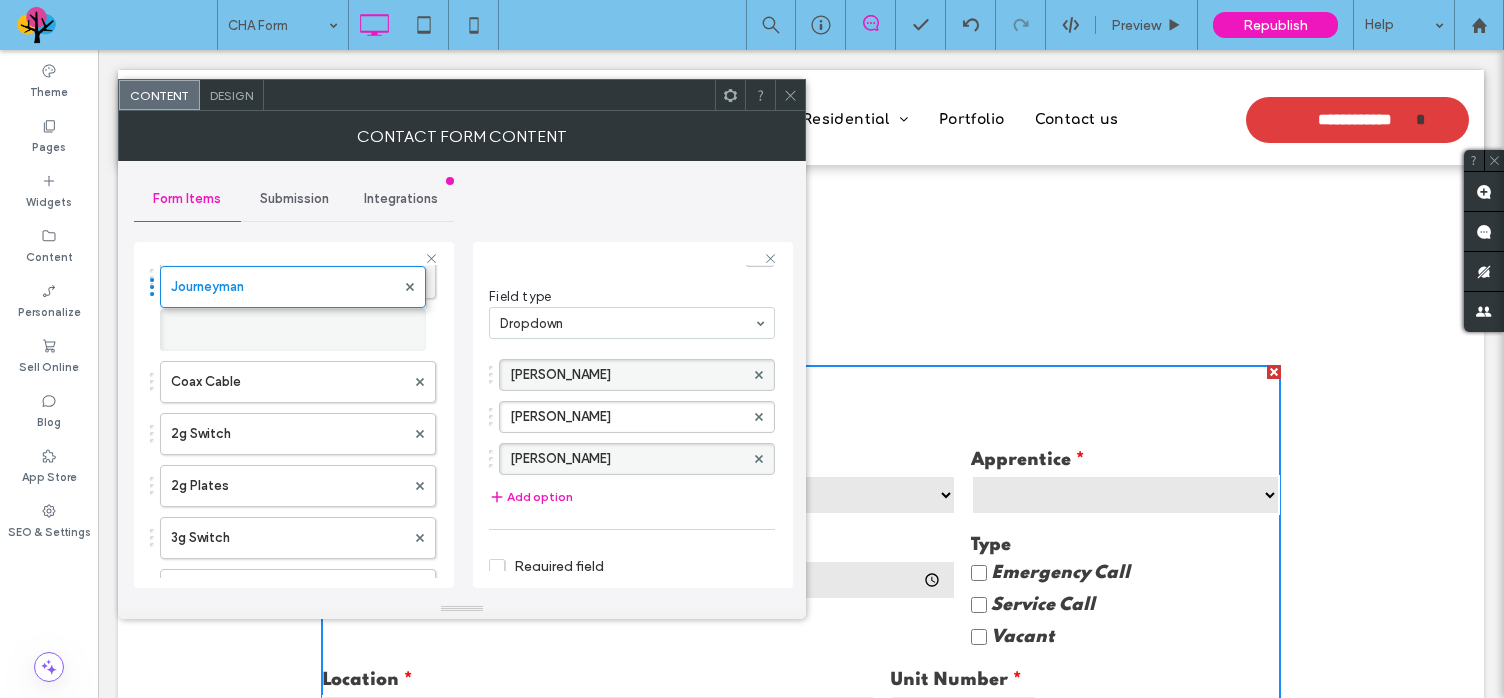 drag, startPoint x: 156, startPoint y: 527, endPoint x: 265, endPoint y: 274, distance: 275.48138 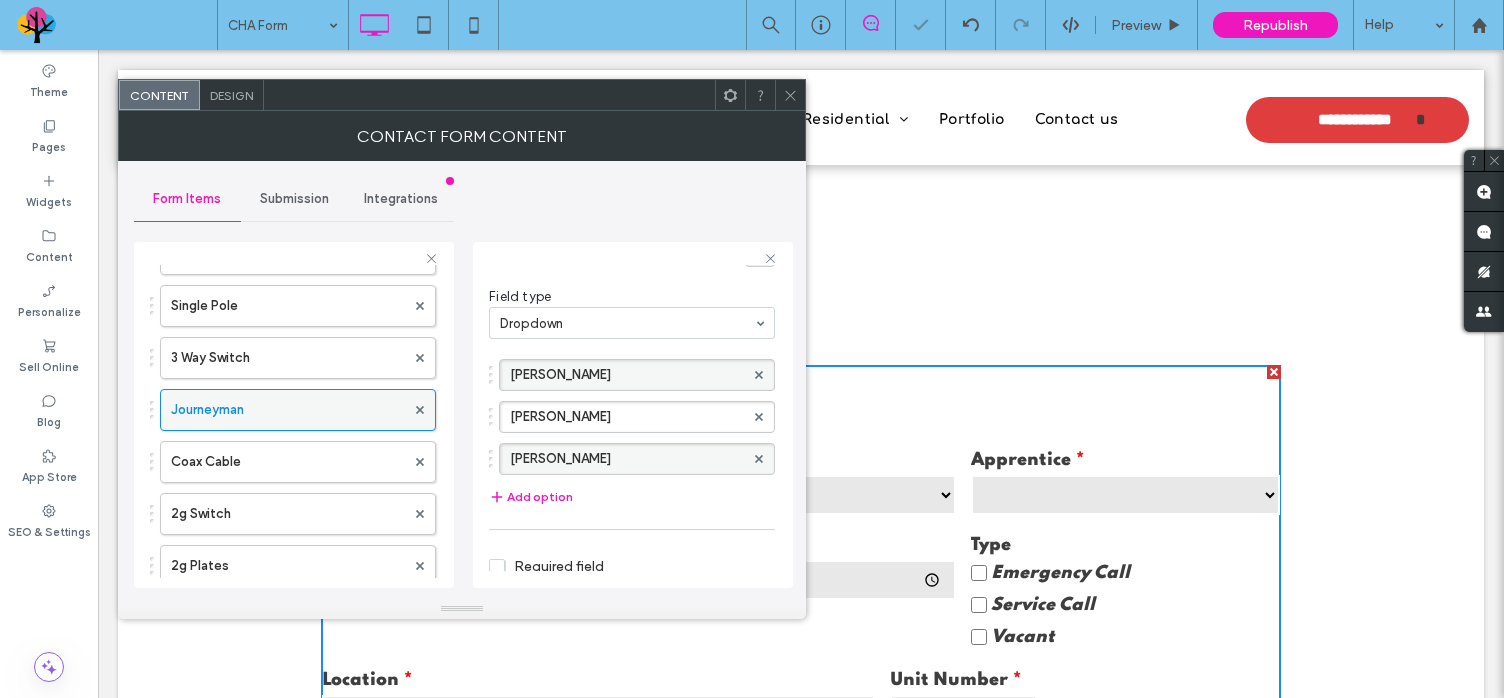 scroll, scrollTop: 568, scrollLeft: 0, axis: vertical 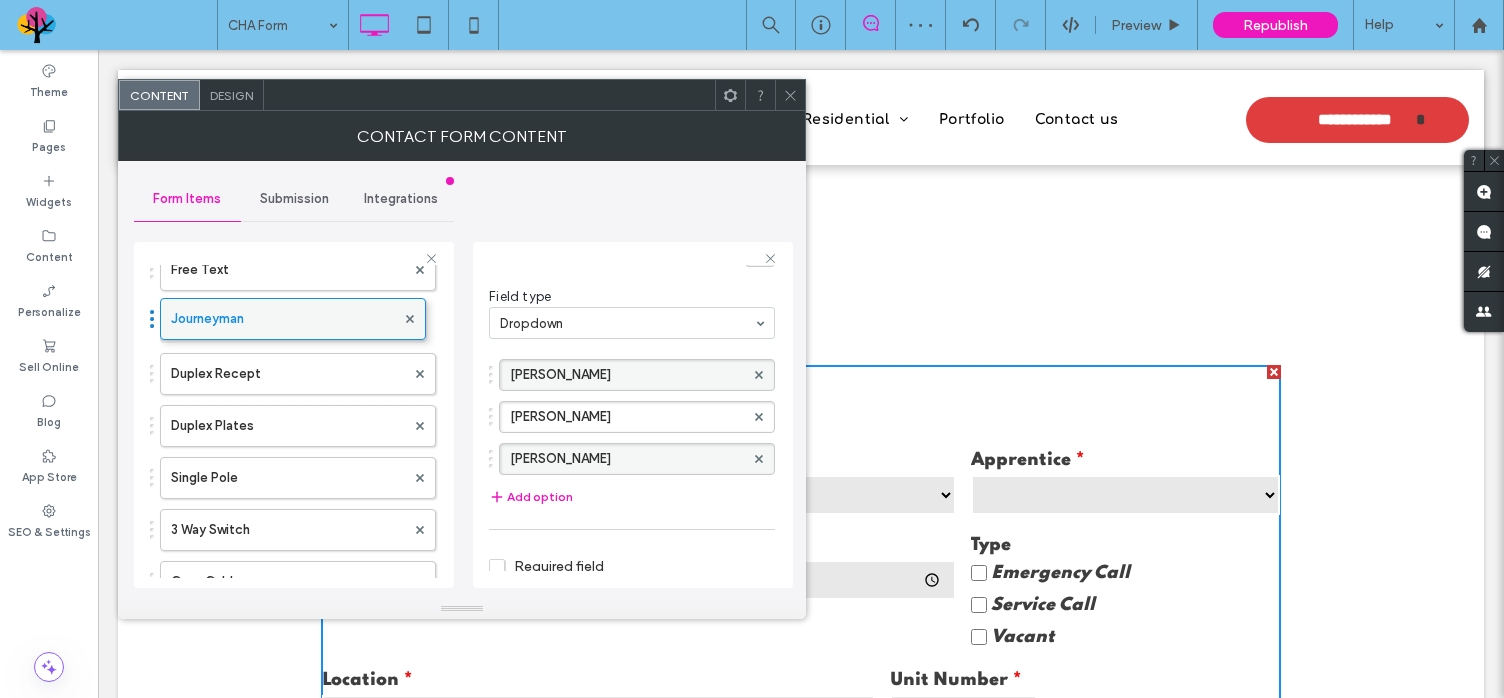 drag, startPoint x: 154, startPoint y: 523, endPoint x: 202, endPoint y: 308, distance: 220.29298 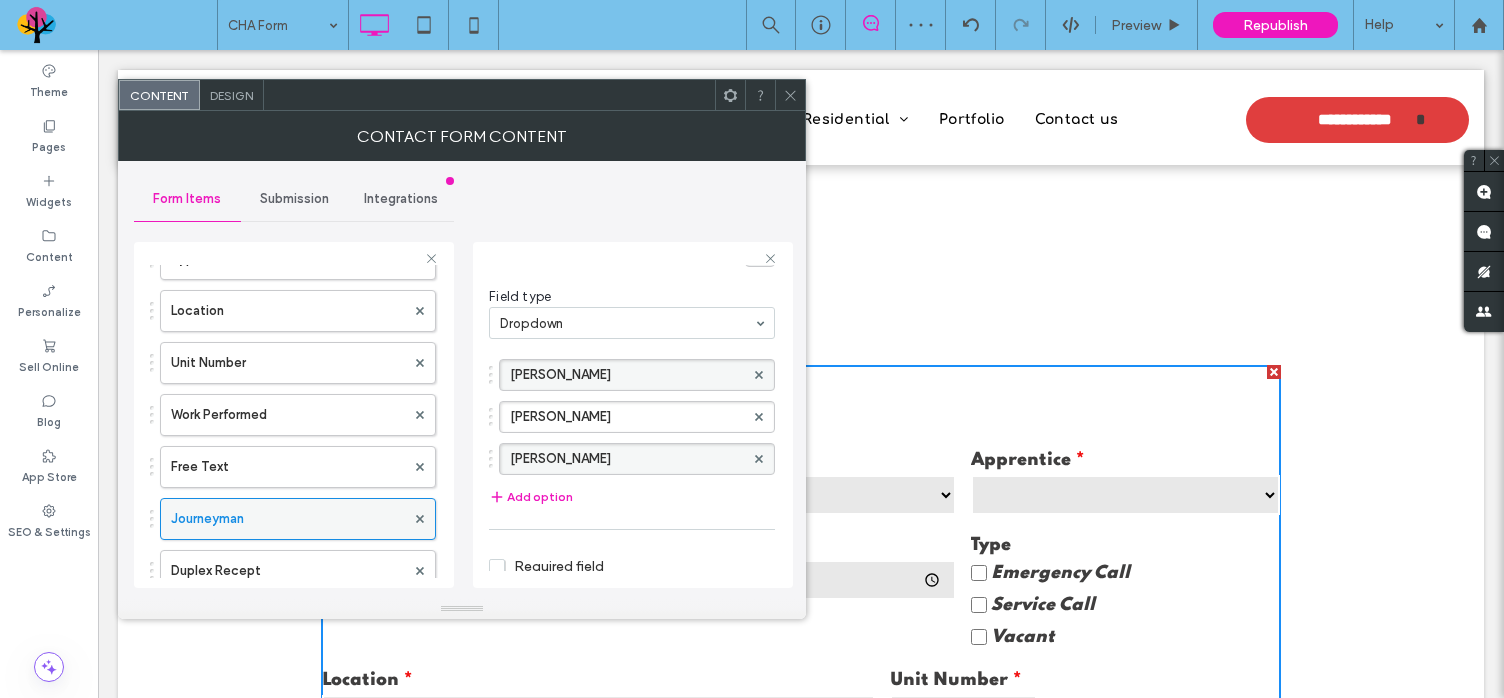 scroll, scrollTop: 368, scrollLeft: 0, axis: vertical 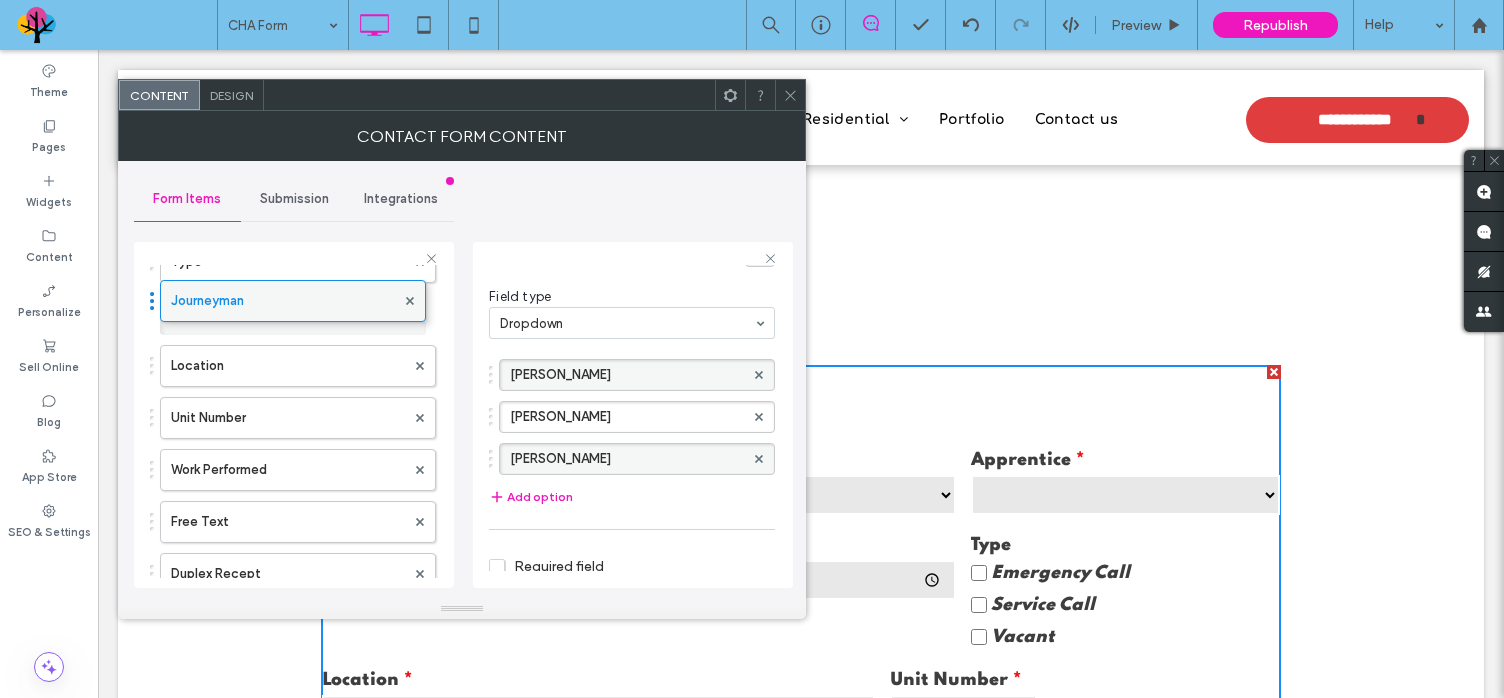 drag, startPoint x: 154, startPoint y: 520, endPoint x: 162, endPoint y: 293, distance: 227.14093 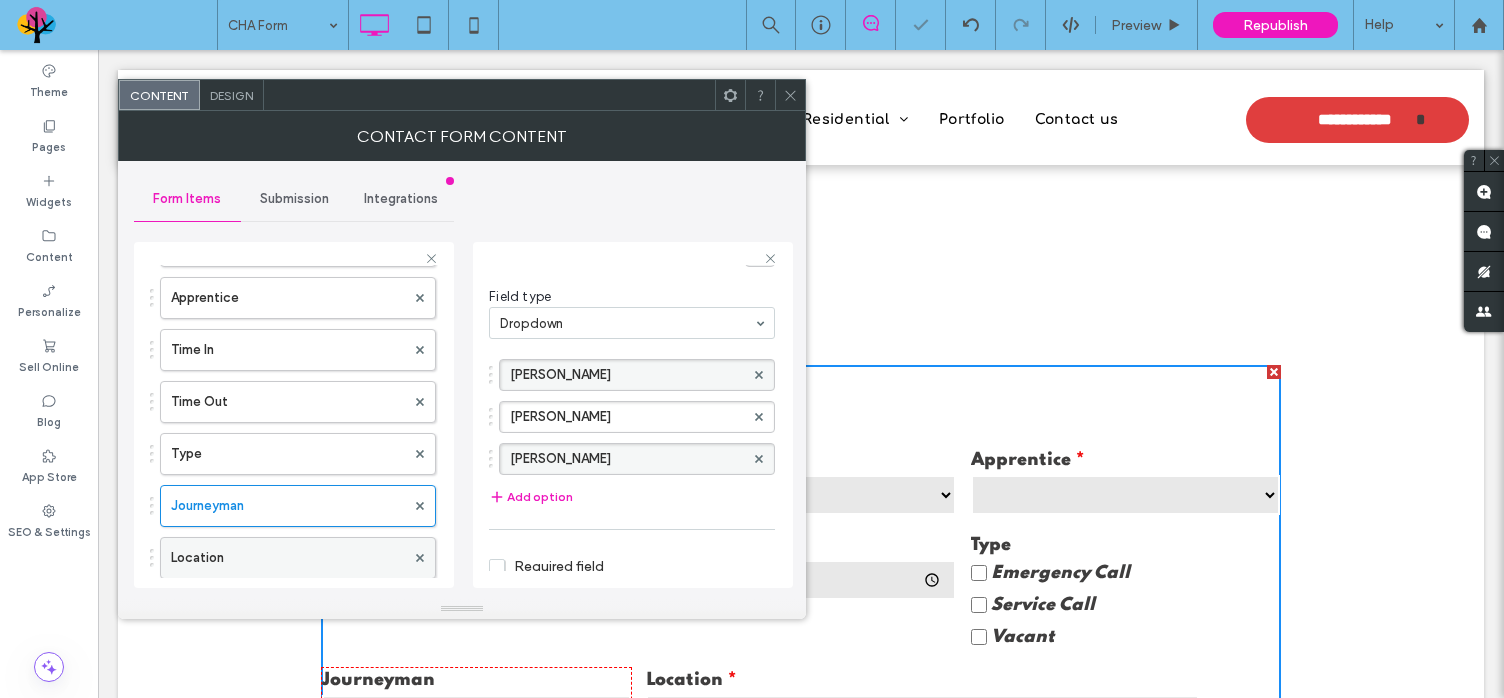 scroll, scrollTop: 168, scrollLeft: 0, axis: vertical 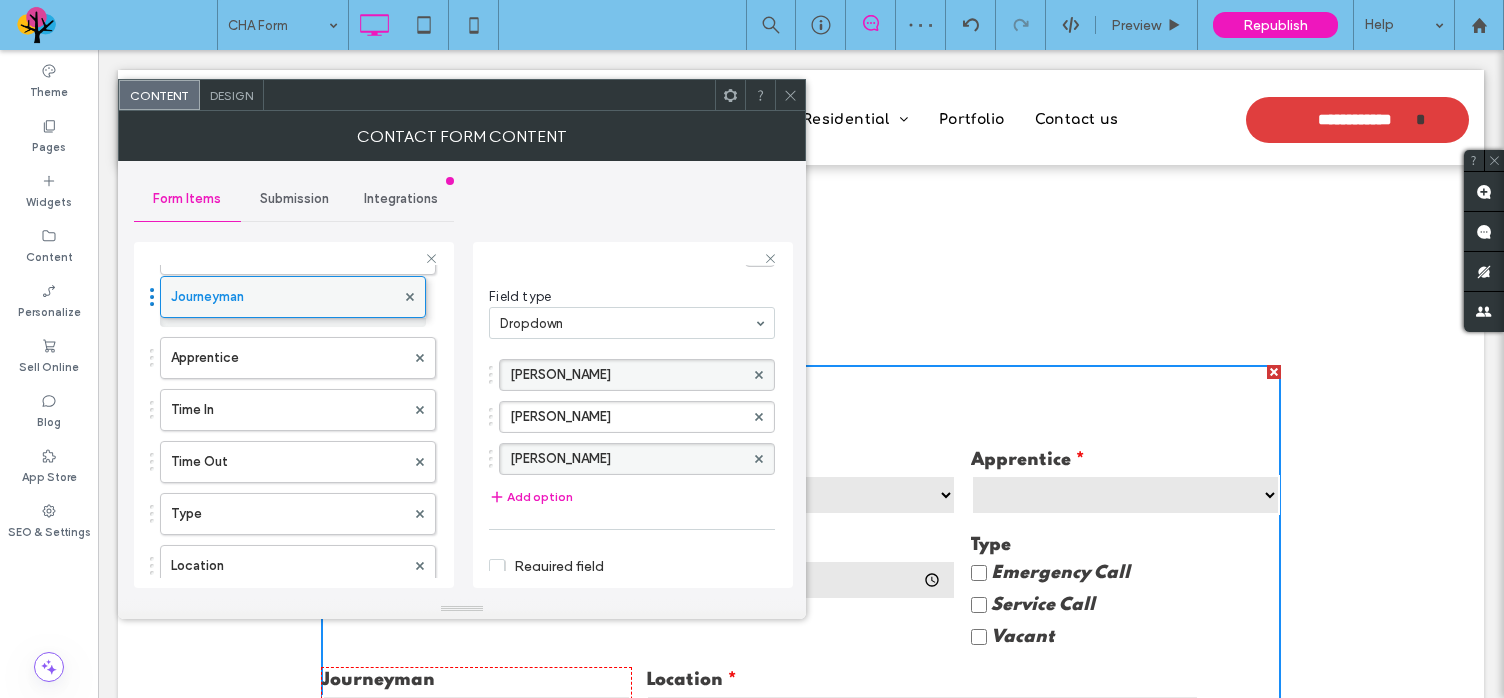 drag, startPoint x: 154, startPoint y: 511, endPoint x: 177, endPoint y: 286, distance: 226.1725 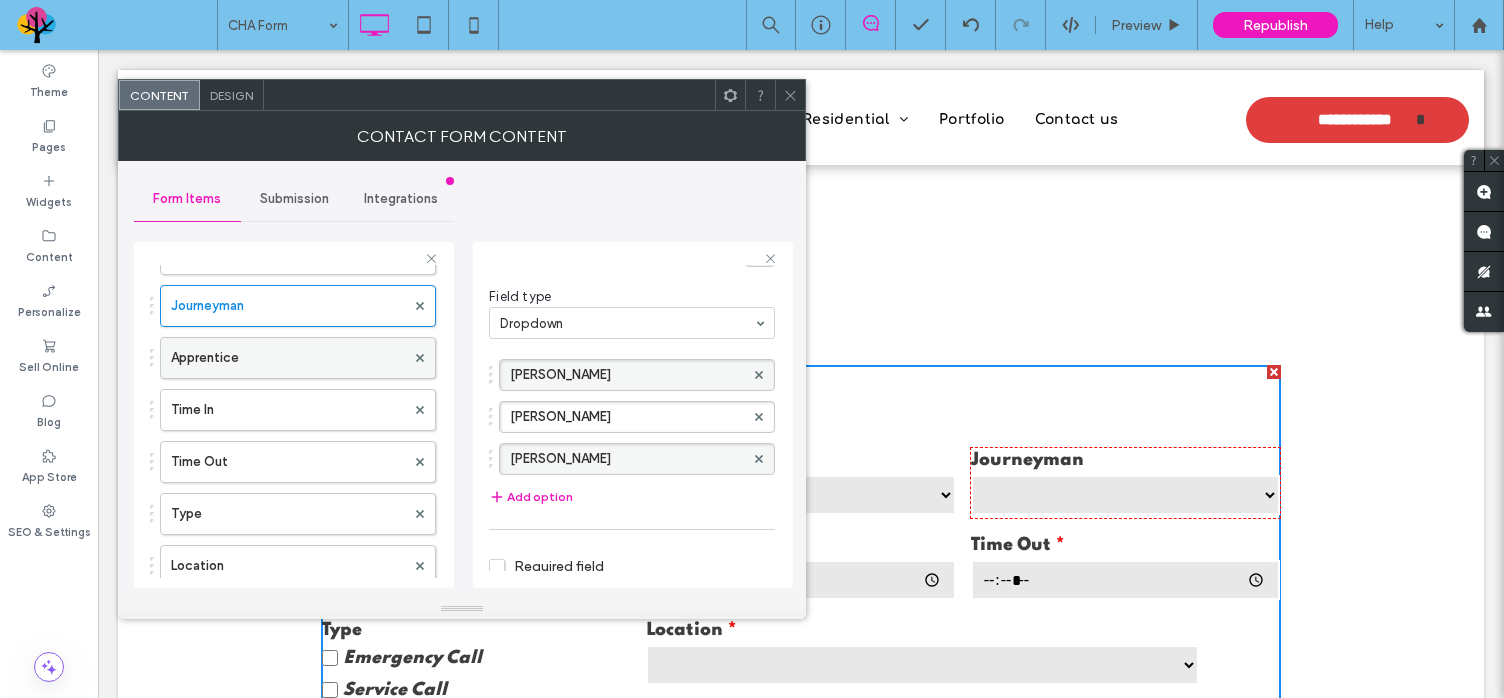 click on "Apprentice" at bounding box center [288, 358] 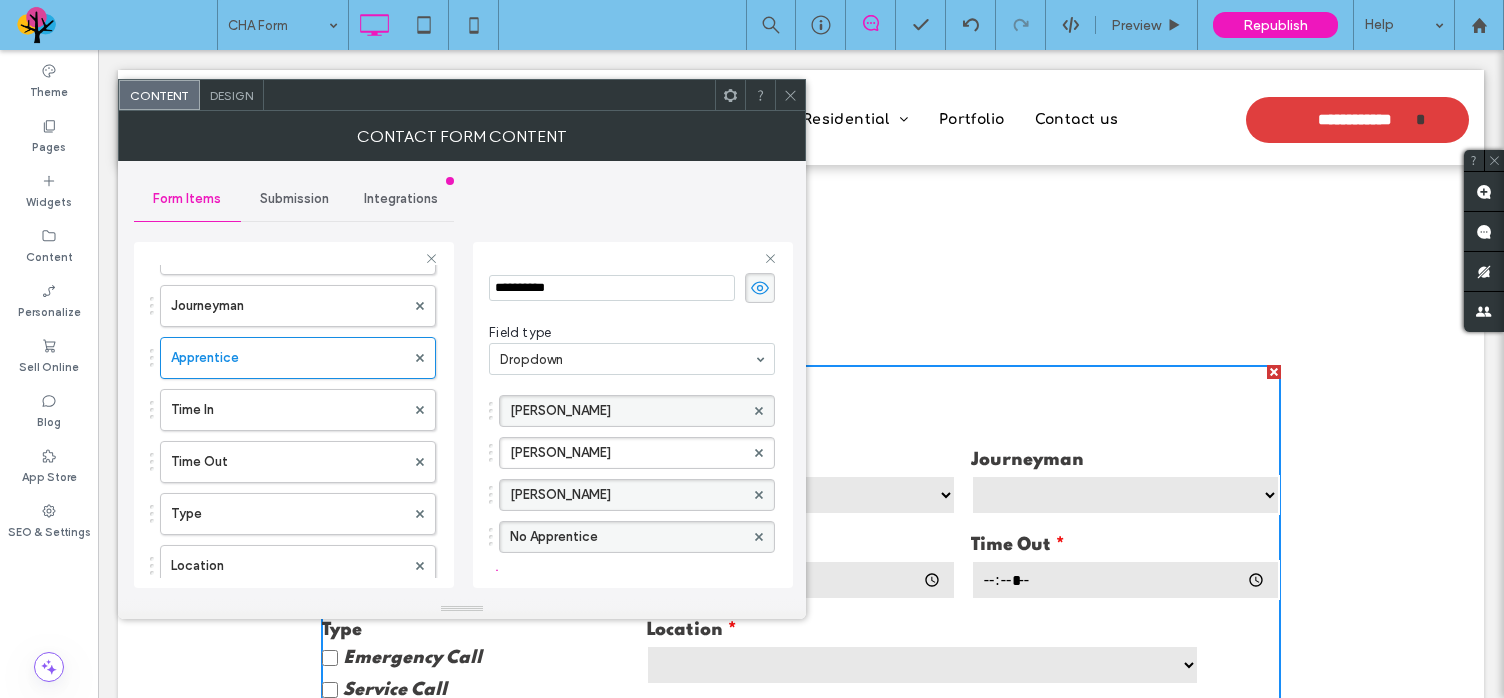 scroll, scrollTop: 100, scrollLeft: 0, axis: vertical 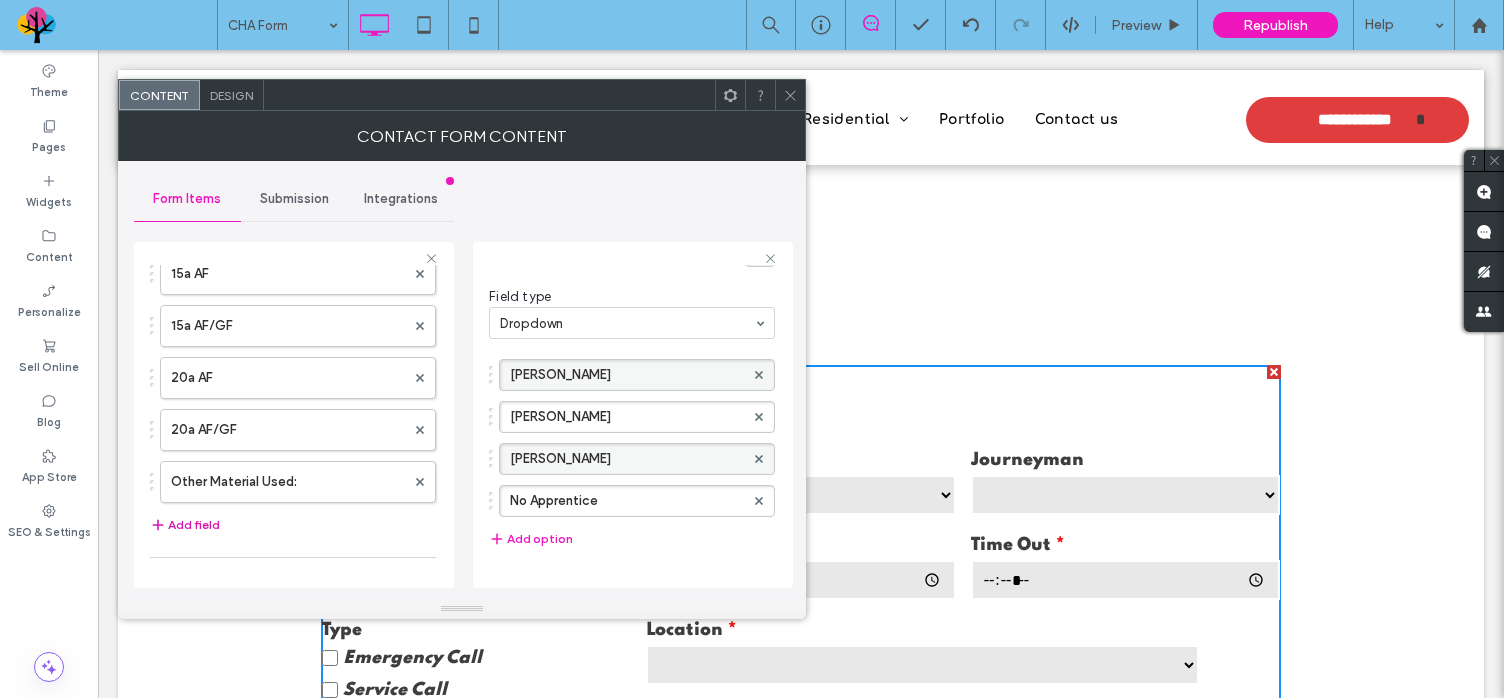click on "Add field" at bounding box center [185, 525] 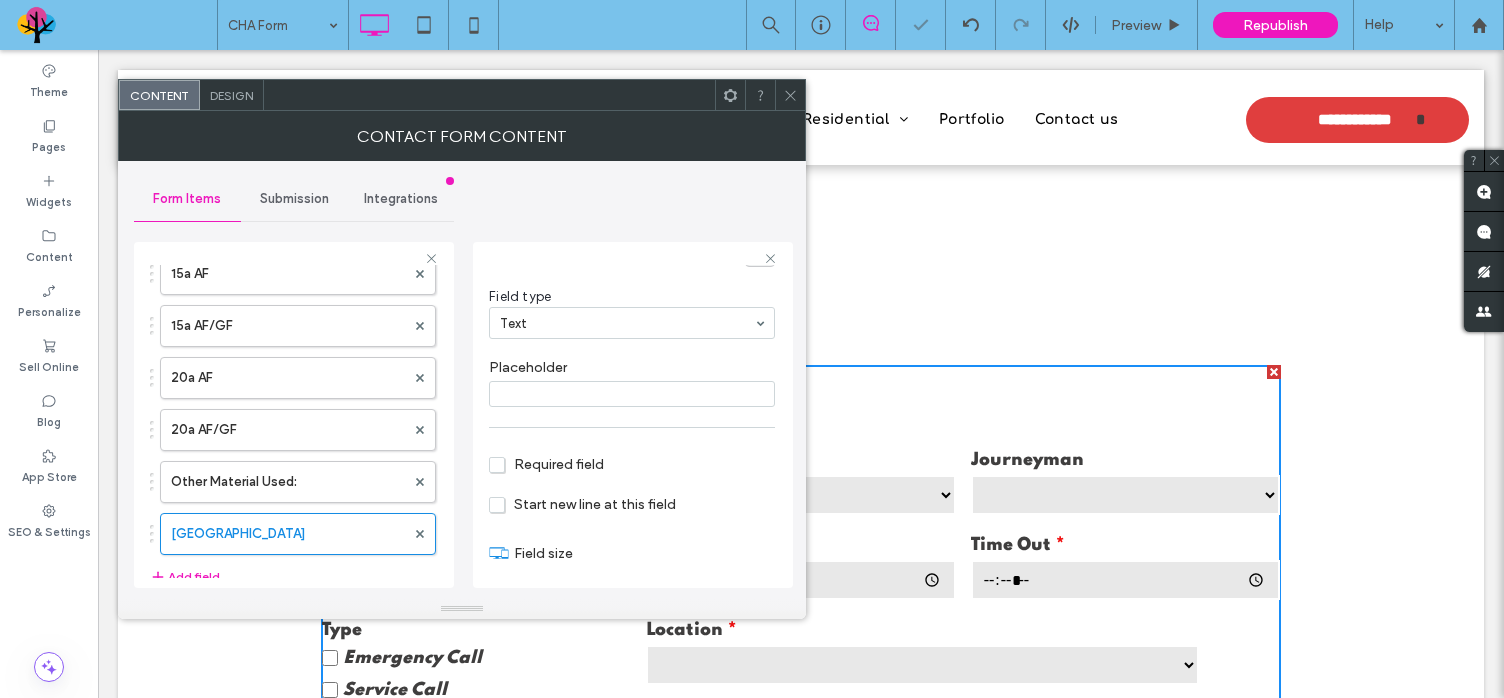 scroll, scrollTop: 0, scrollLeft: 0, axis: both 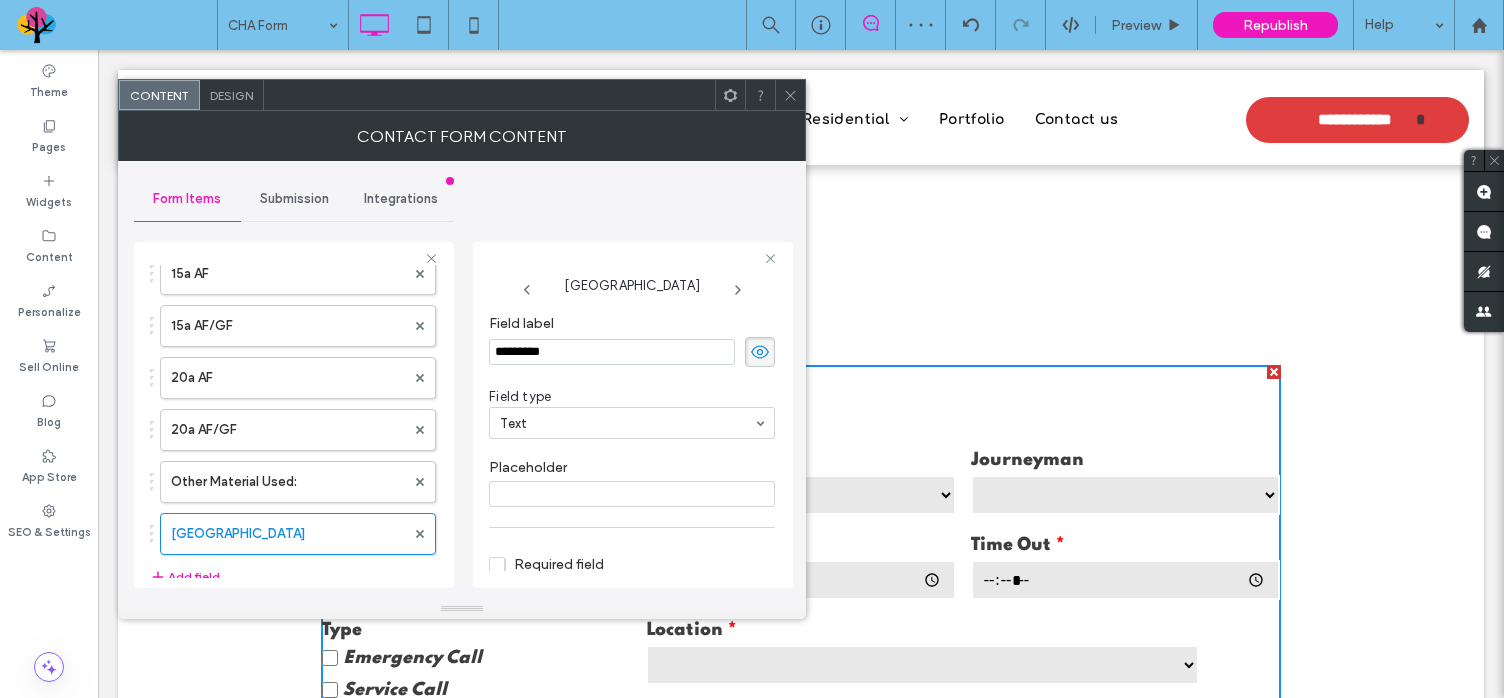 click on "*********" at bounding box center [612, 352] 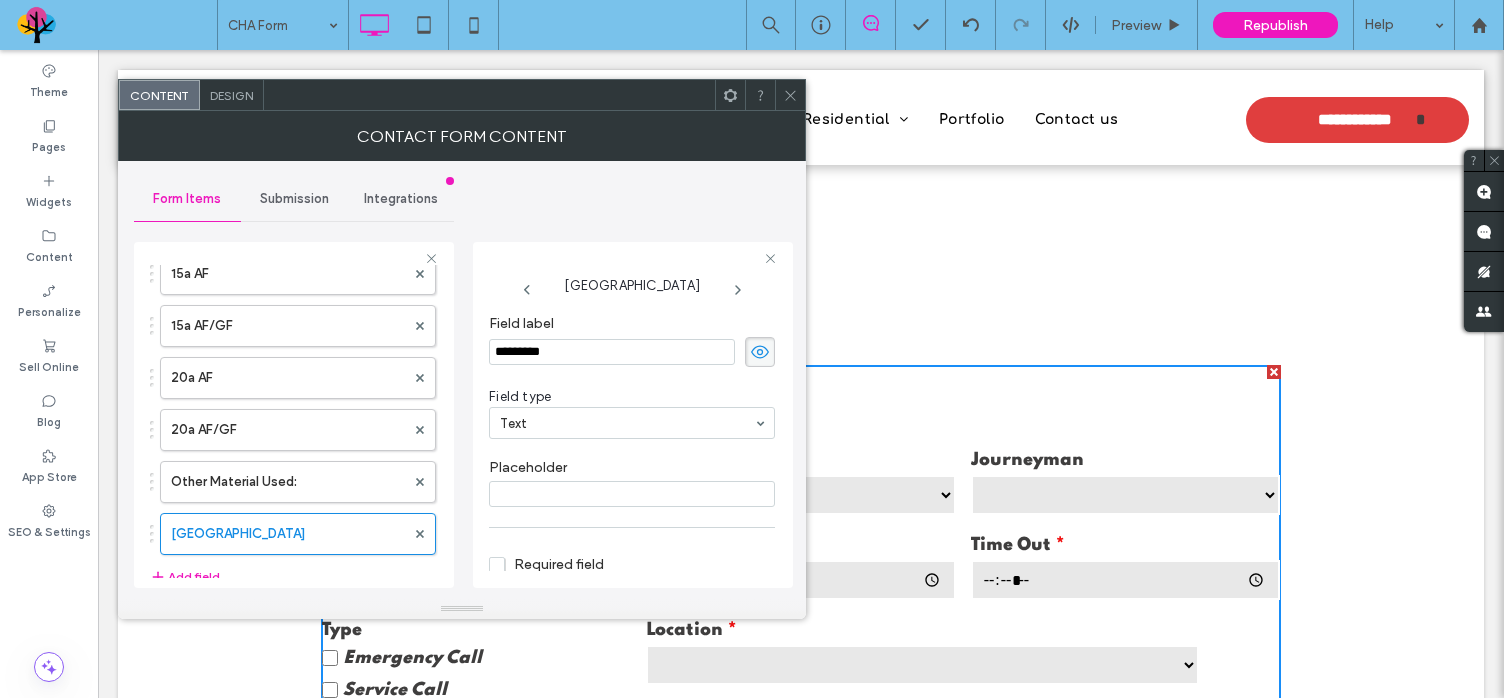 type on "**********" 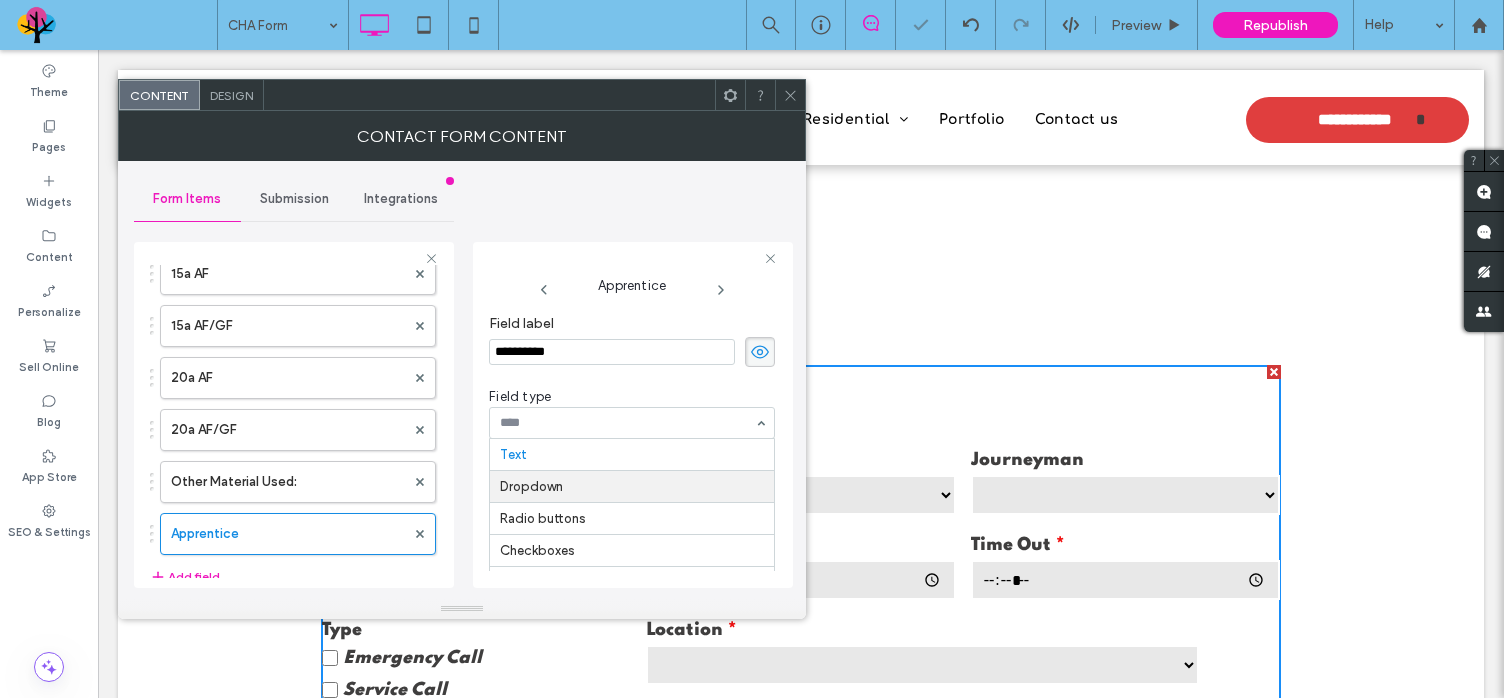 scroll, scrollTop: 32, scrollLeft: 0, axis: vertical 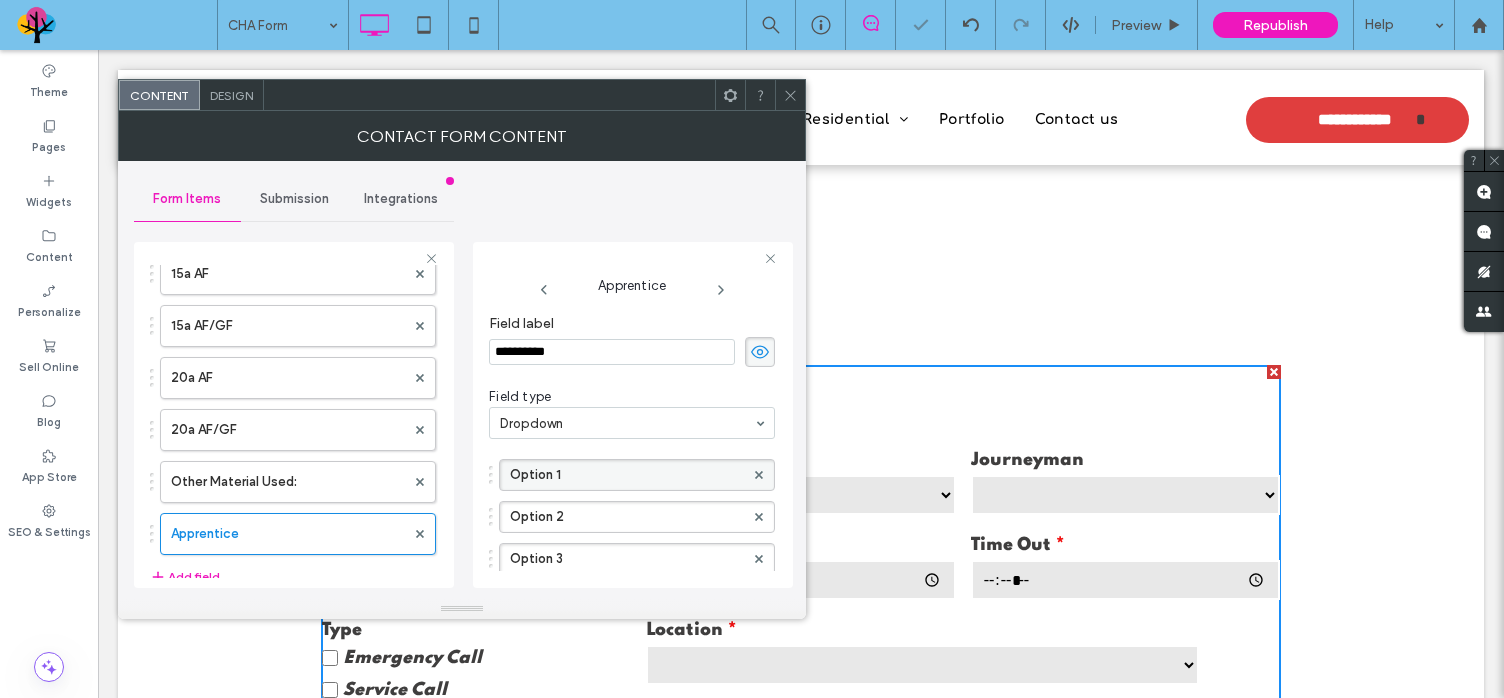 click on "Option 1" at bounding box center [627, 475] 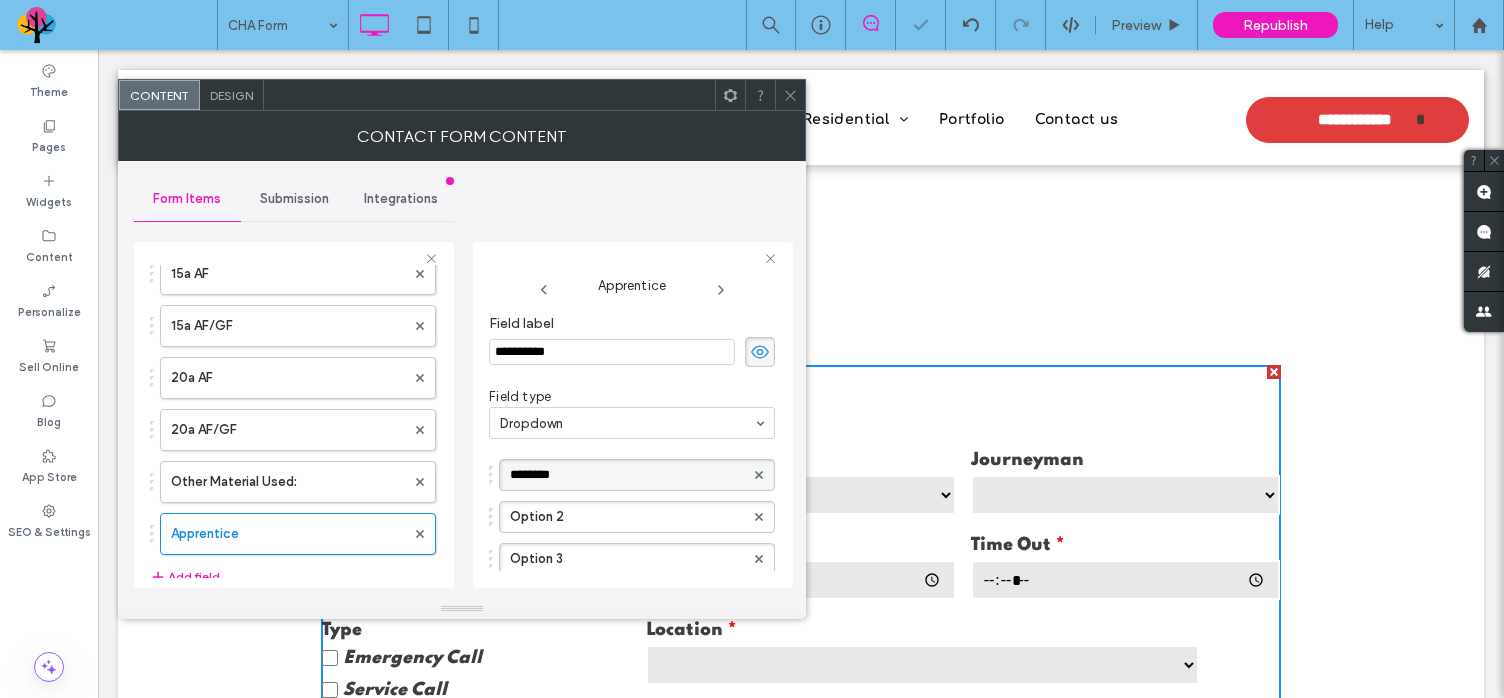 click on "********" at bounding box center [627, 475] 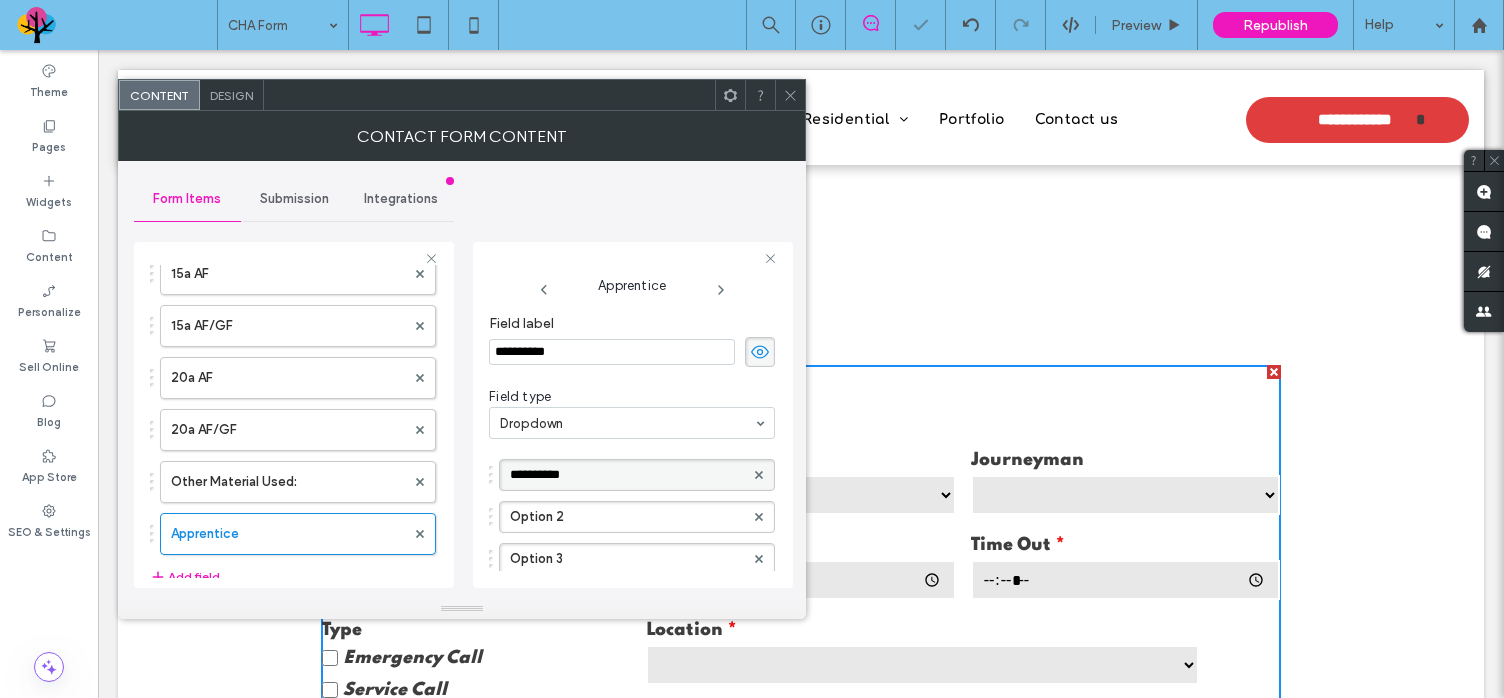 type on "**********" 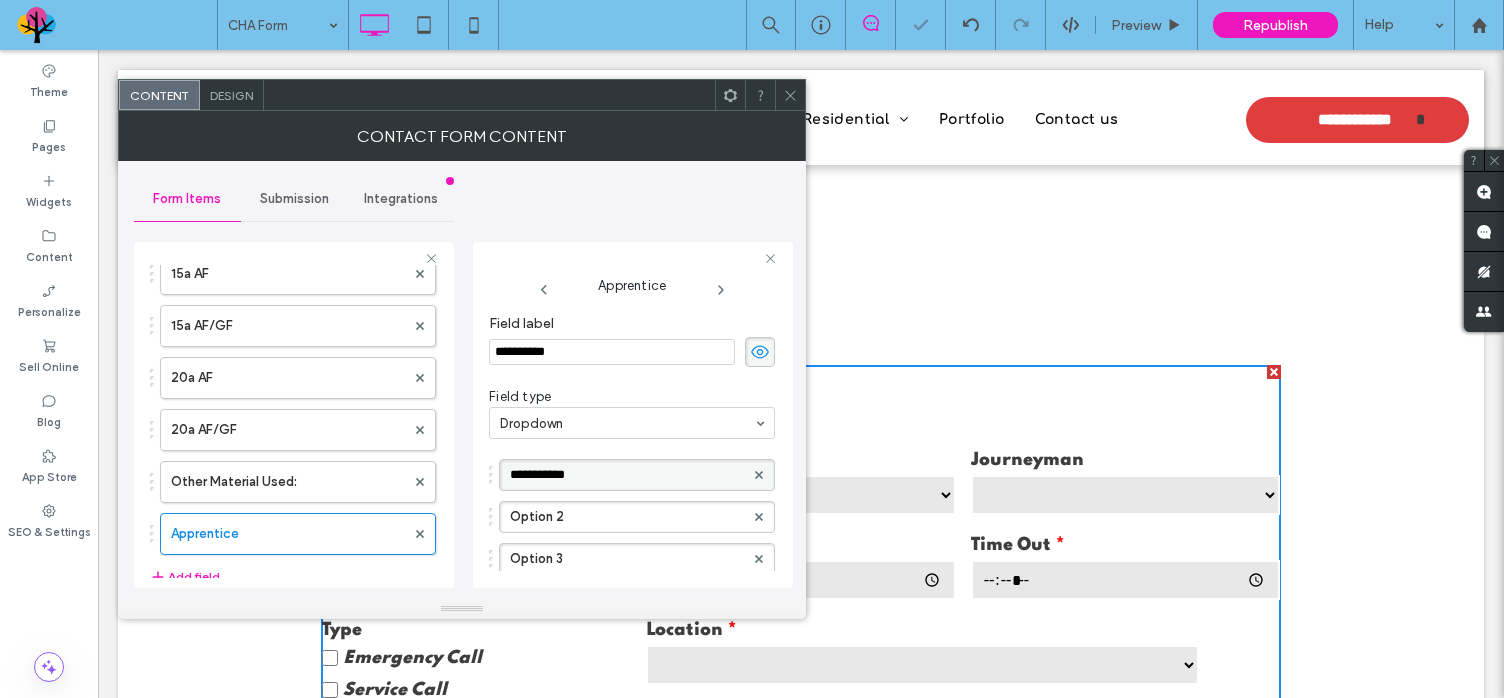 type 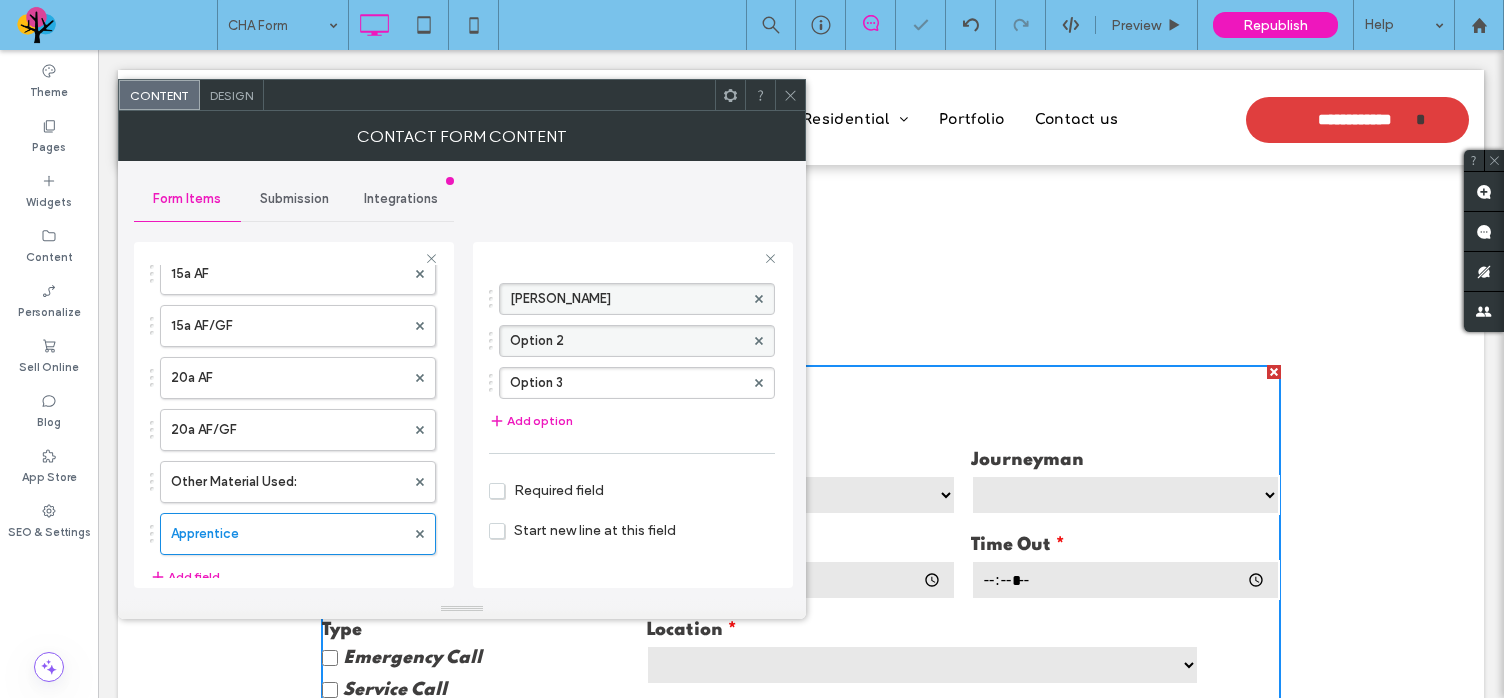 click on "Option 2" at bounding box center [627, 341] 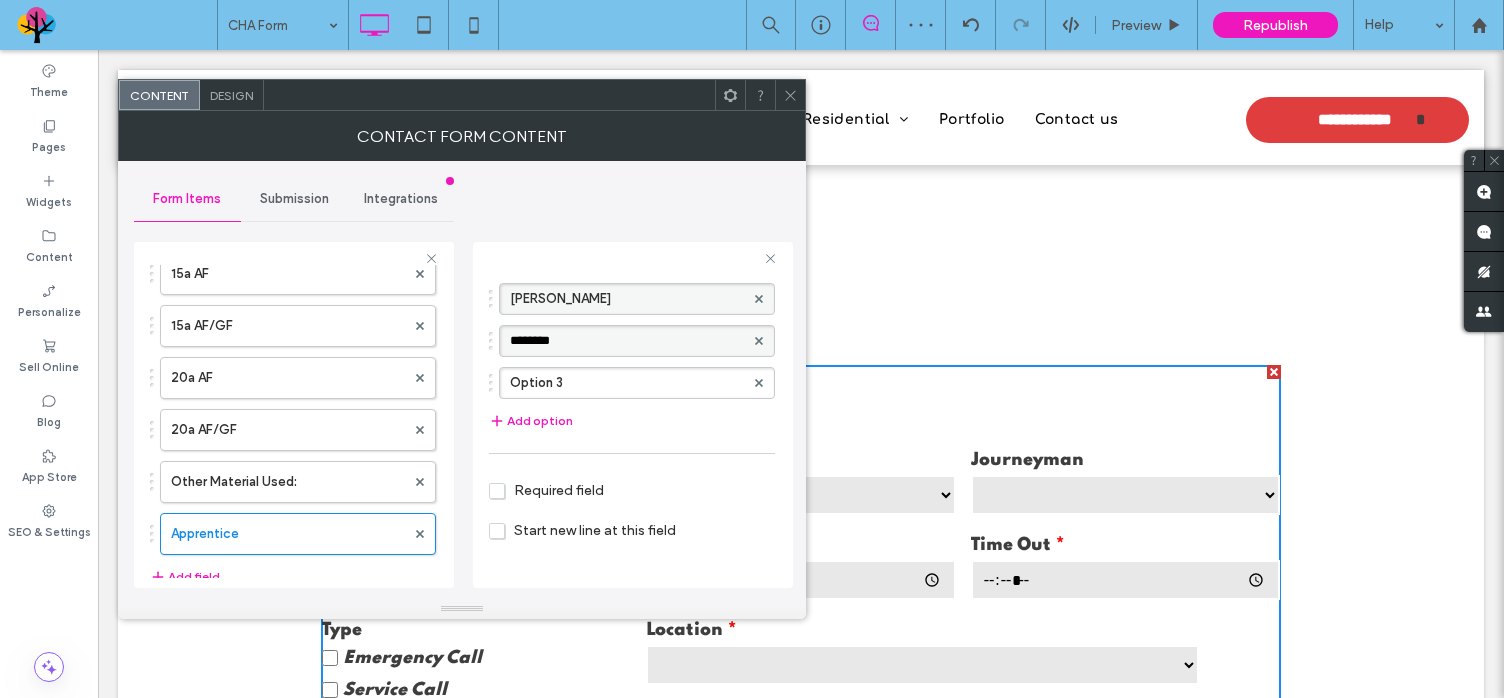 click on "********" at bounding box center [627, 341] 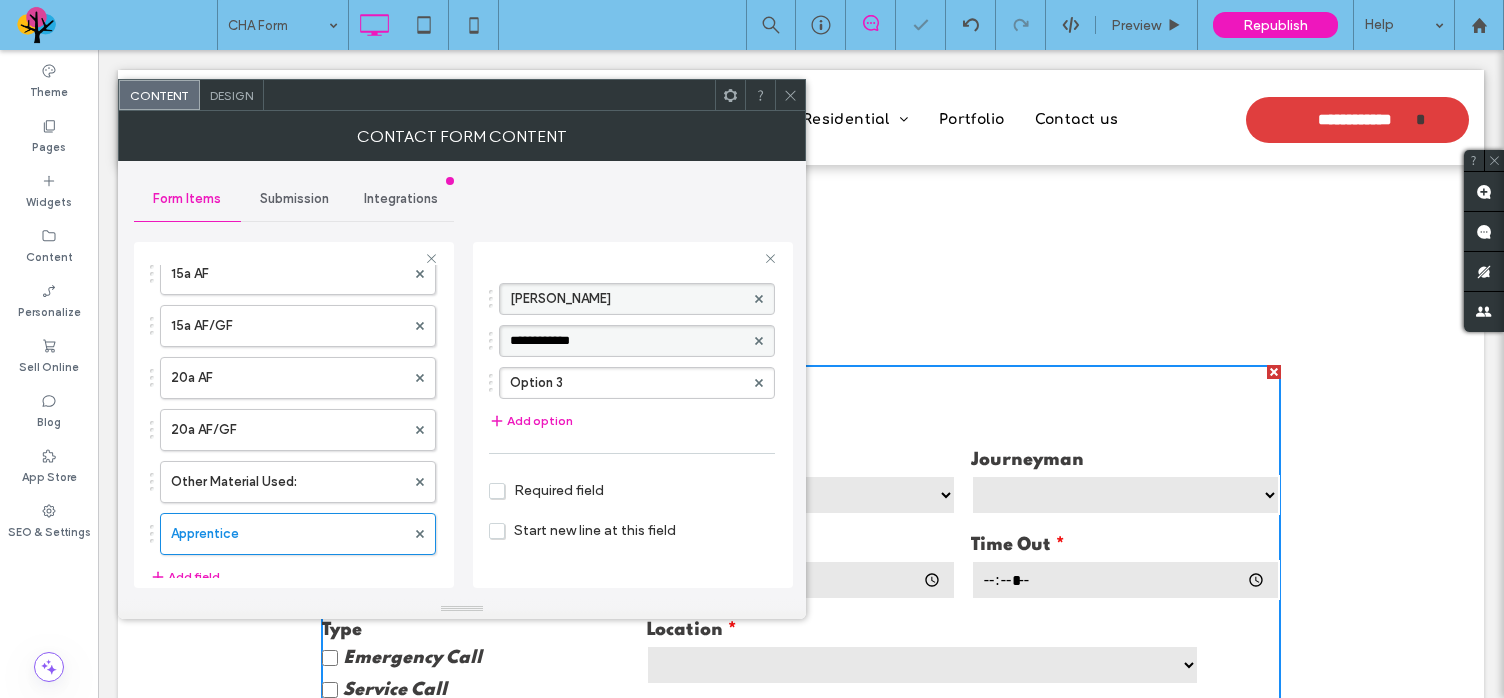 type on "**********" 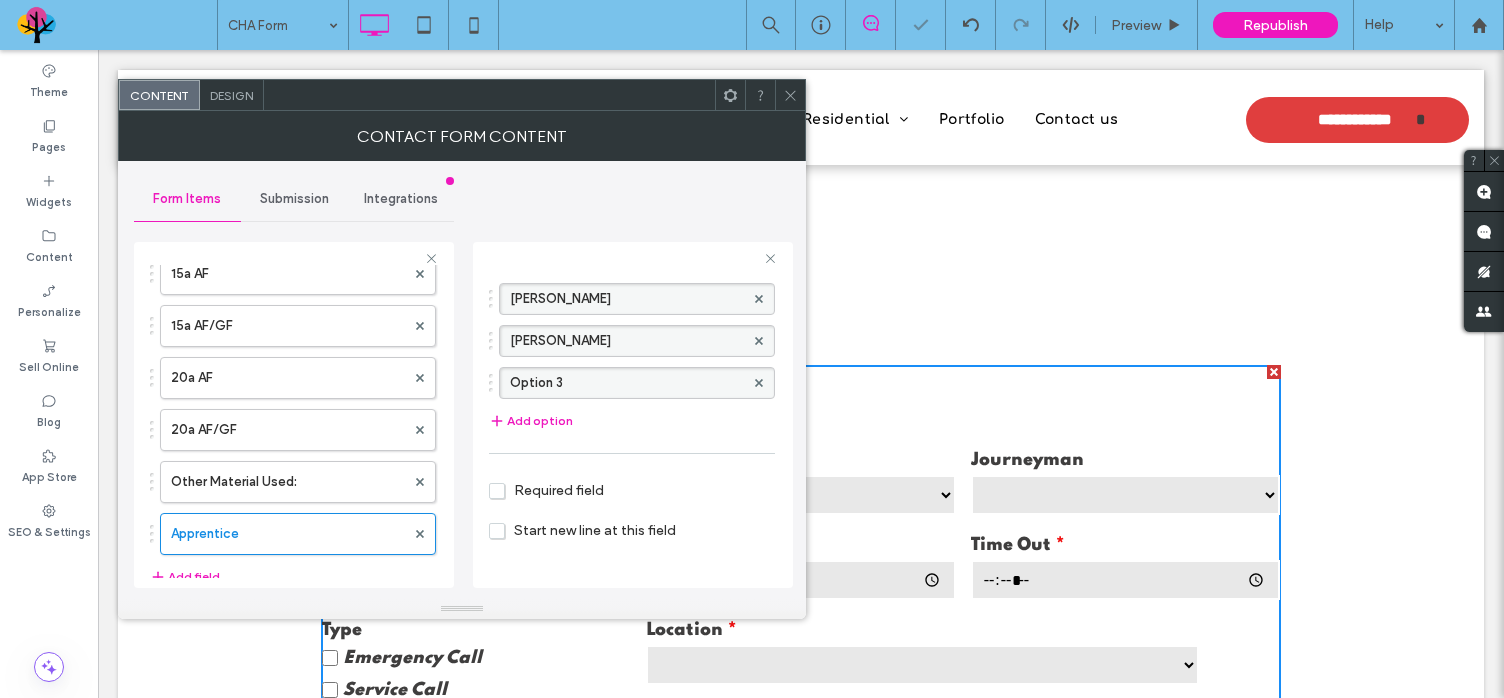 click on "Option 3" at bounding box center (627, 383) 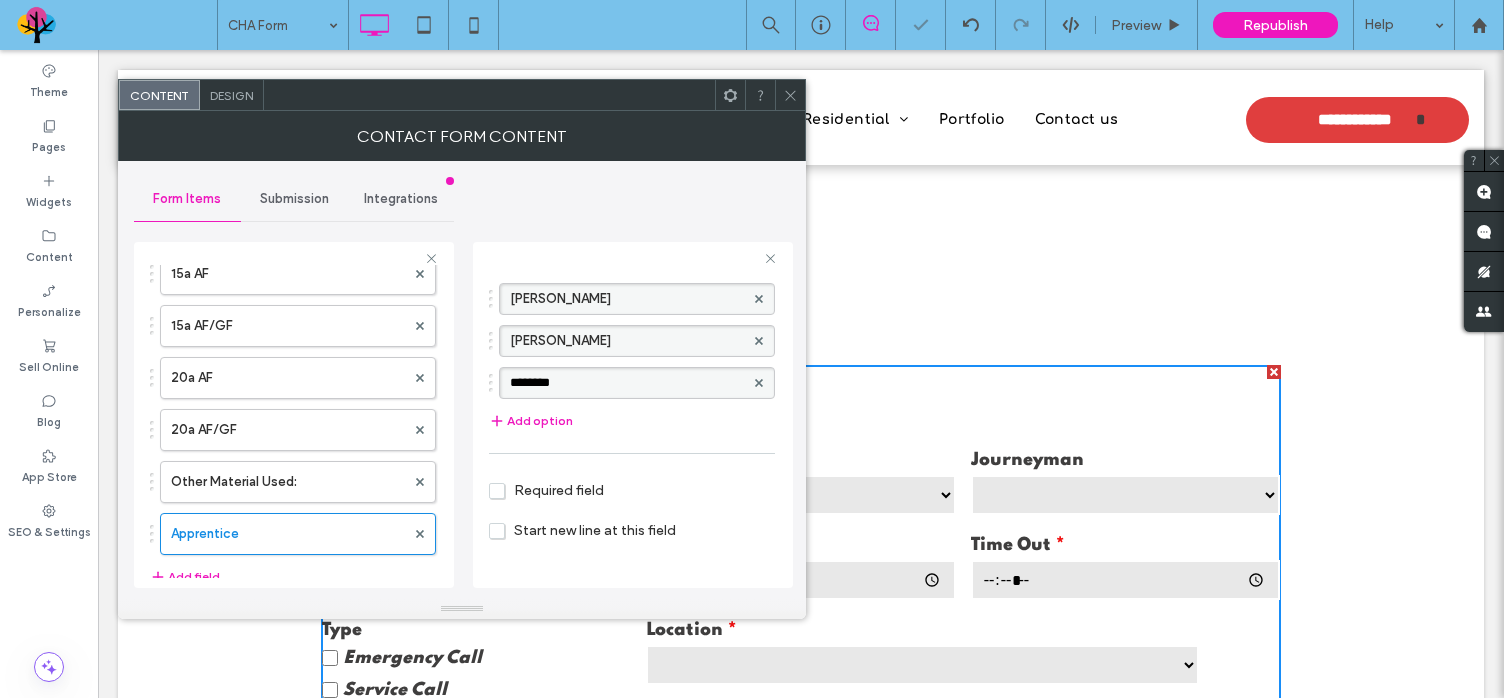 click on "********" at bounding box center (627, 383) 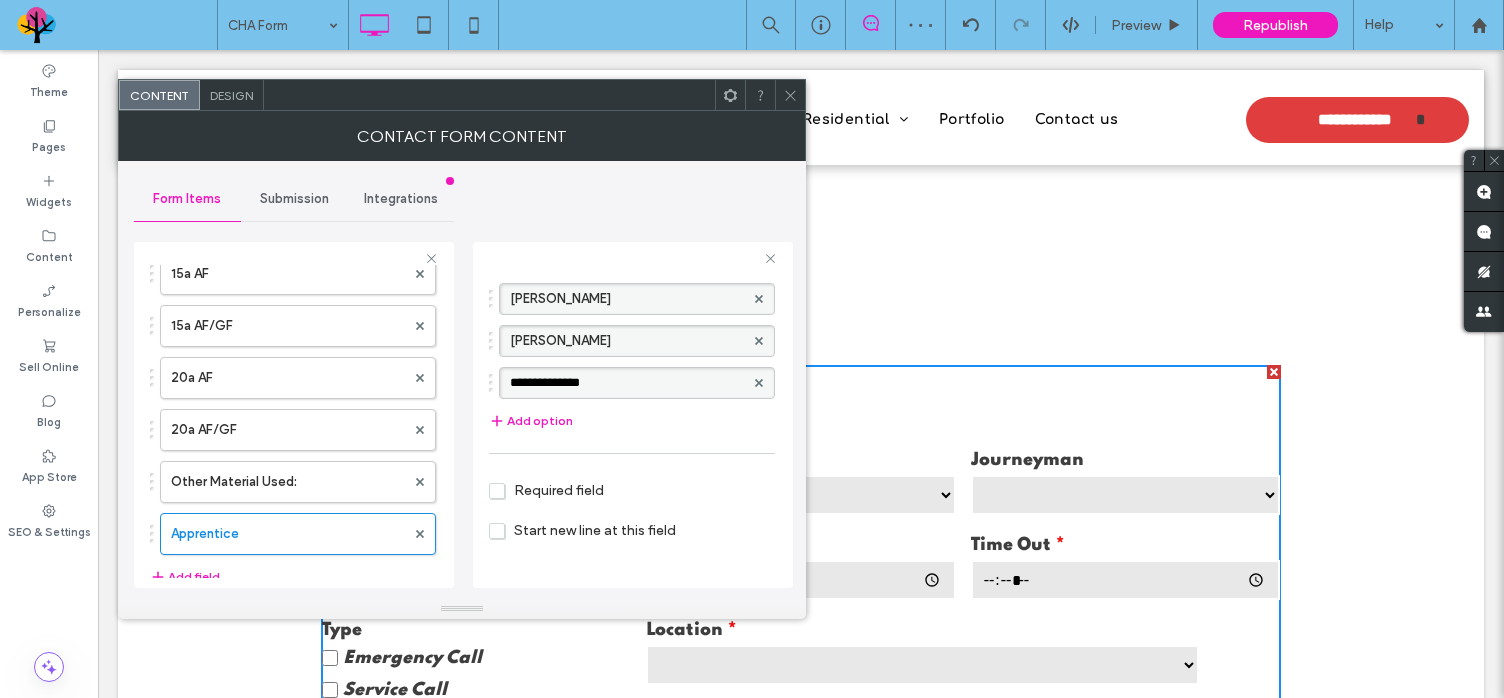 type on "**********" 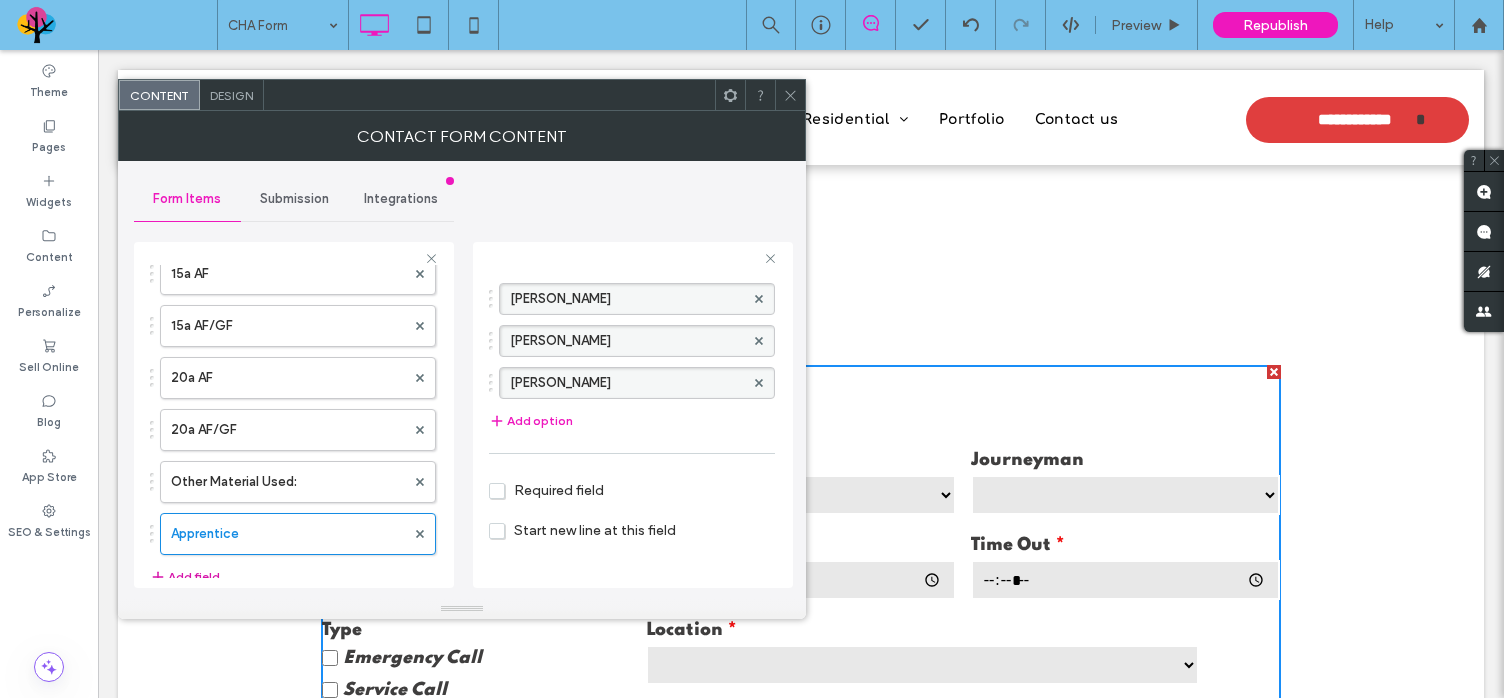 click on "Add field" at bounding box center (185, 577) 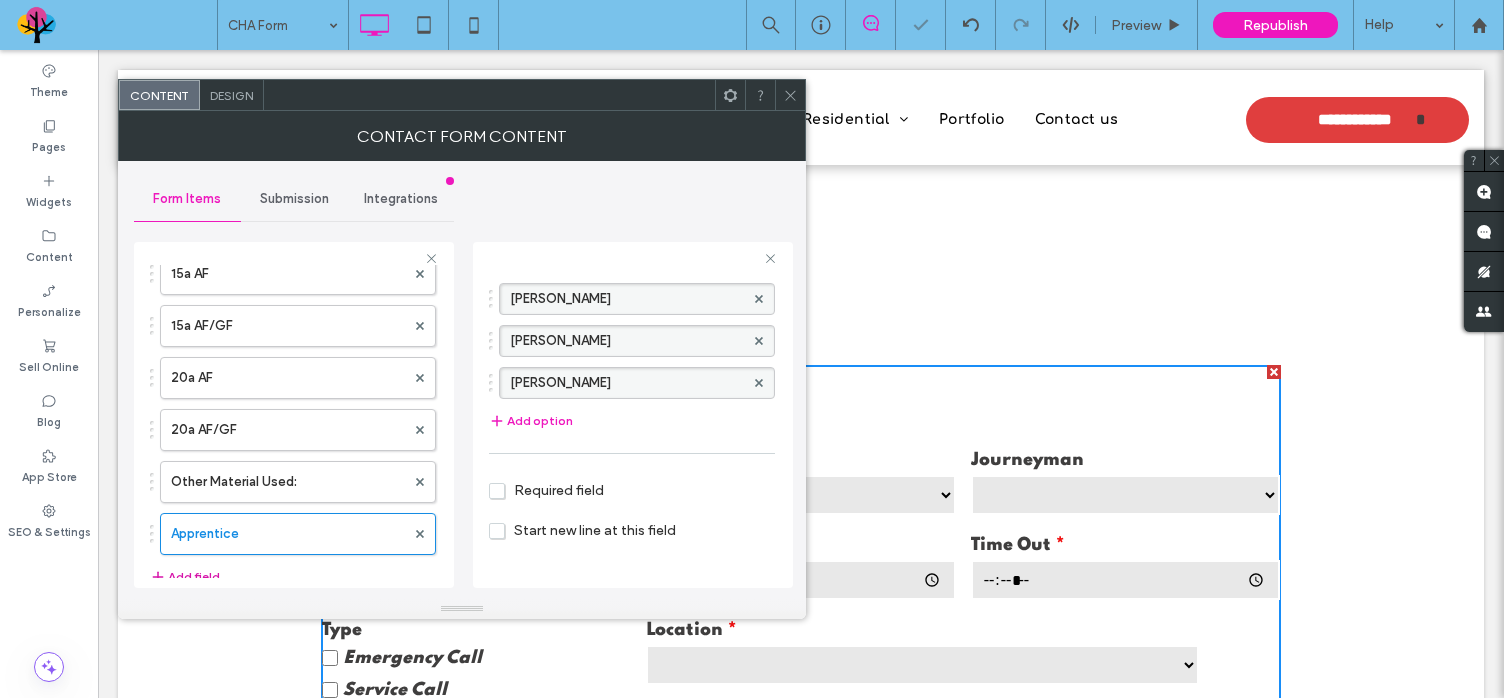 scroll, scrollTop: 123, scrollLeft: 0, axis: vertical 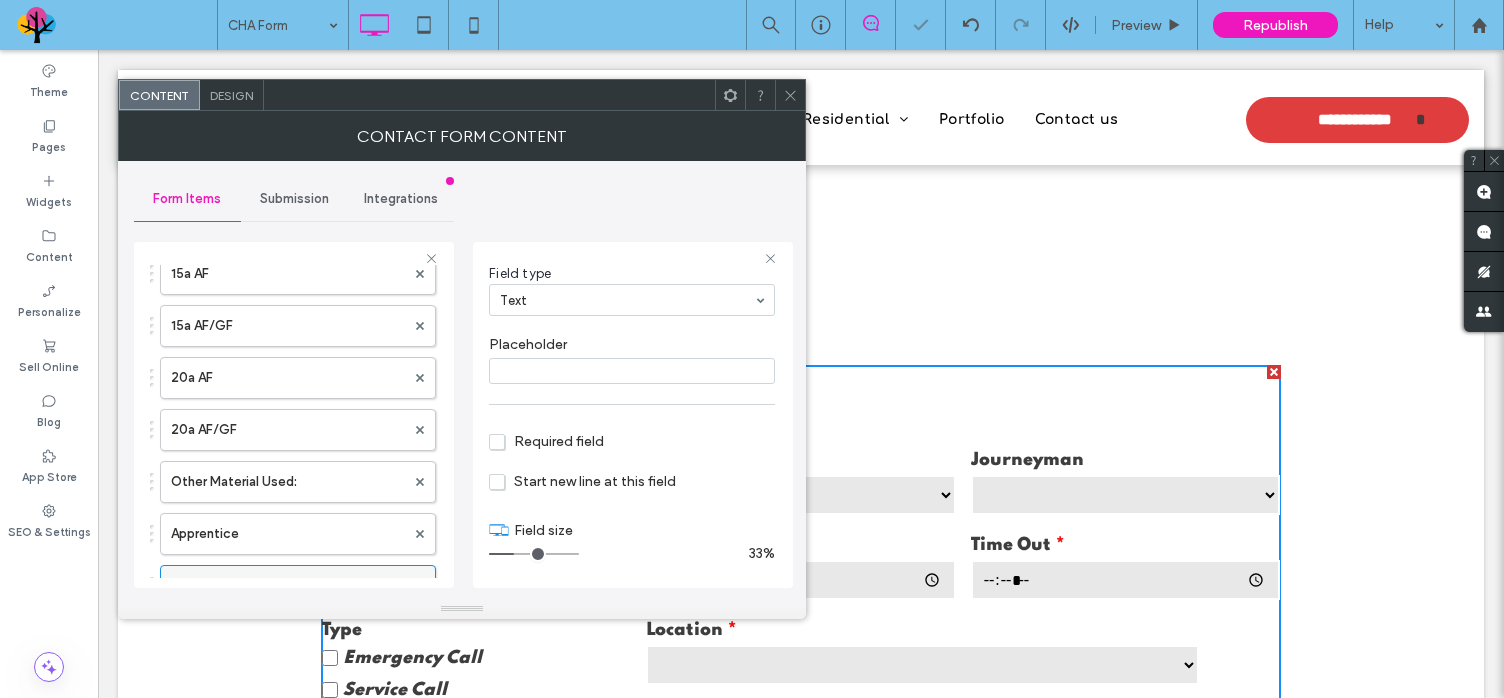 click 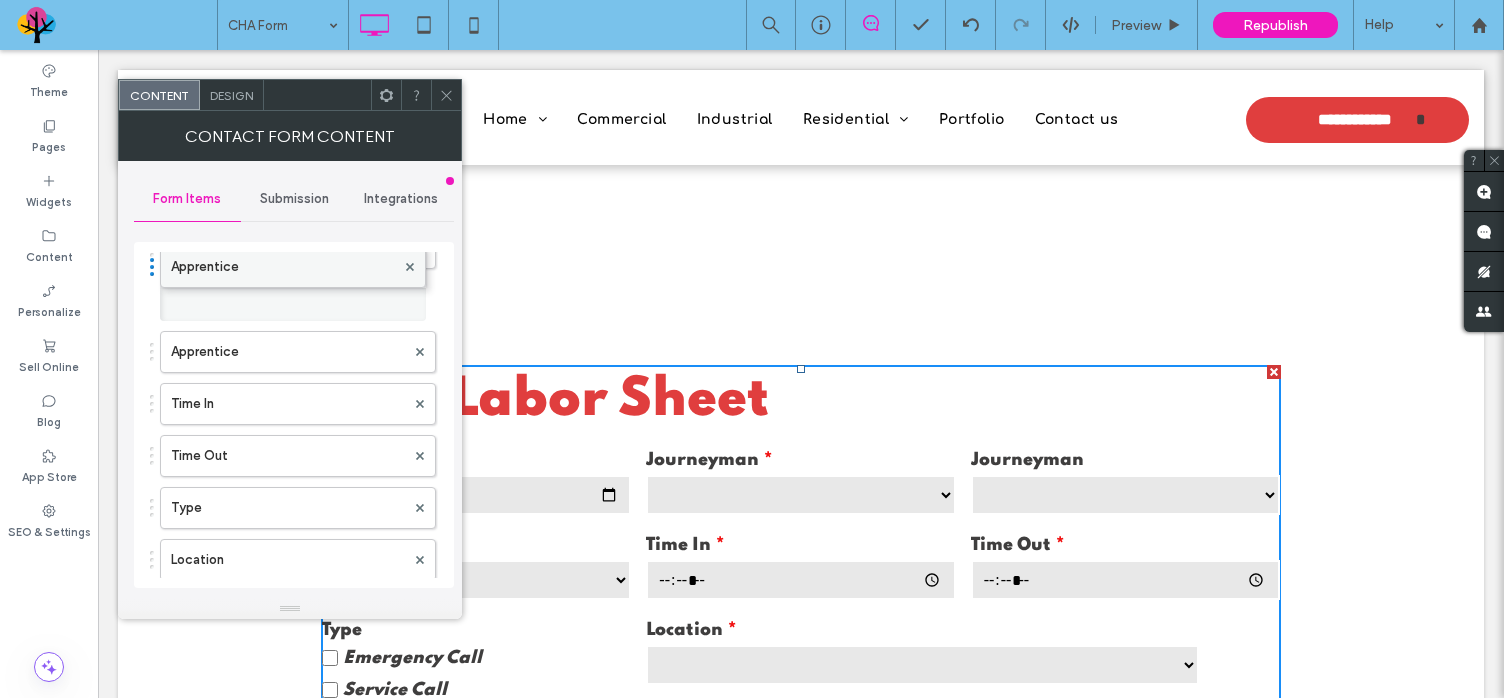 scroll, scrollTop: 161, scrollLeft: 0, axis: vertical 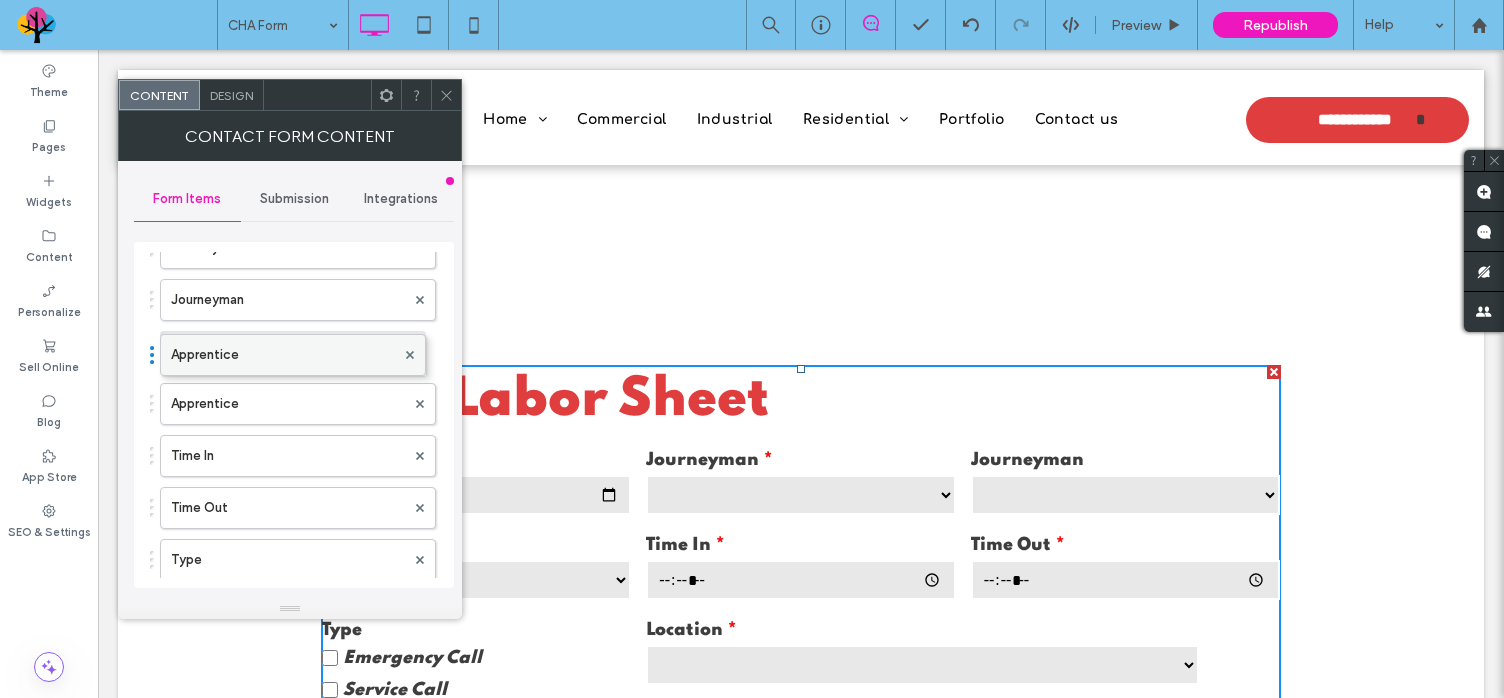 drag, startPoint x: 151, startPoint y: 502, endPoint x: 164, endPoint y: 341, distance: 161.52399 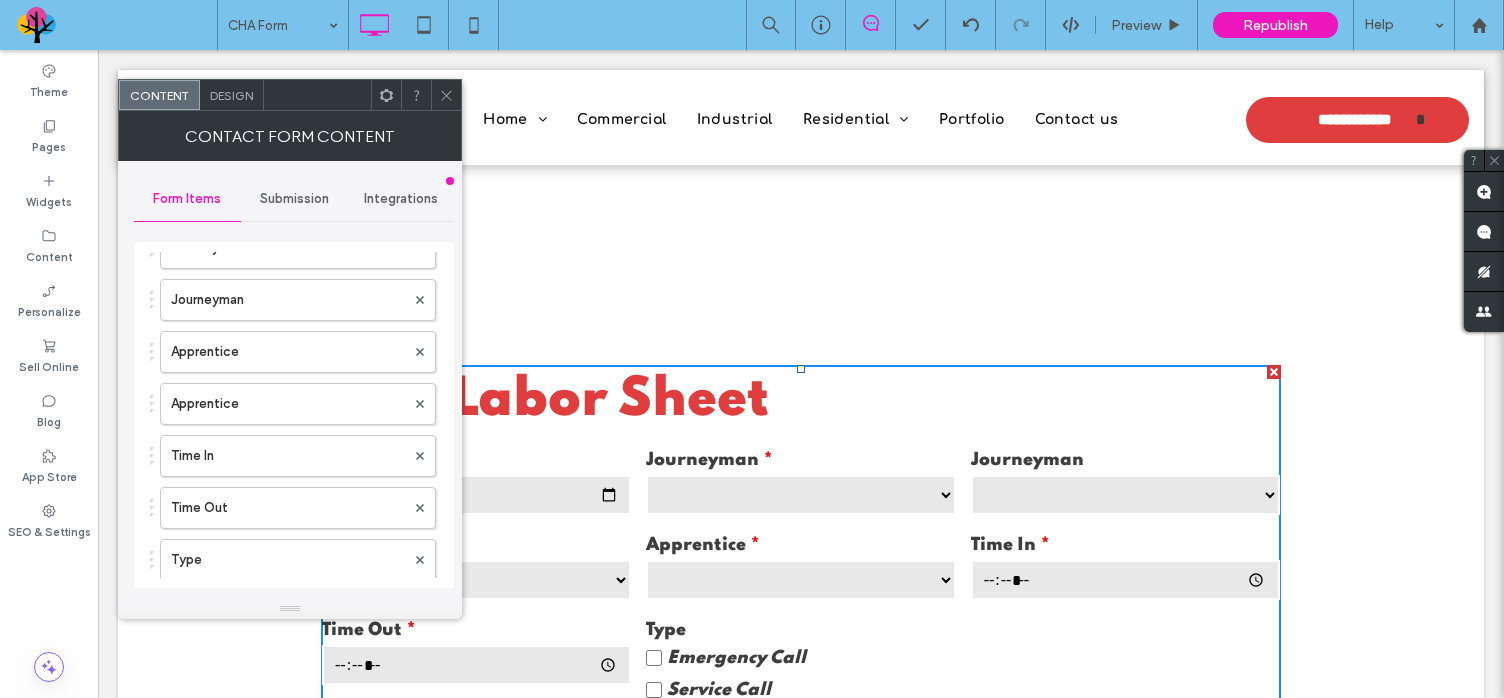 click 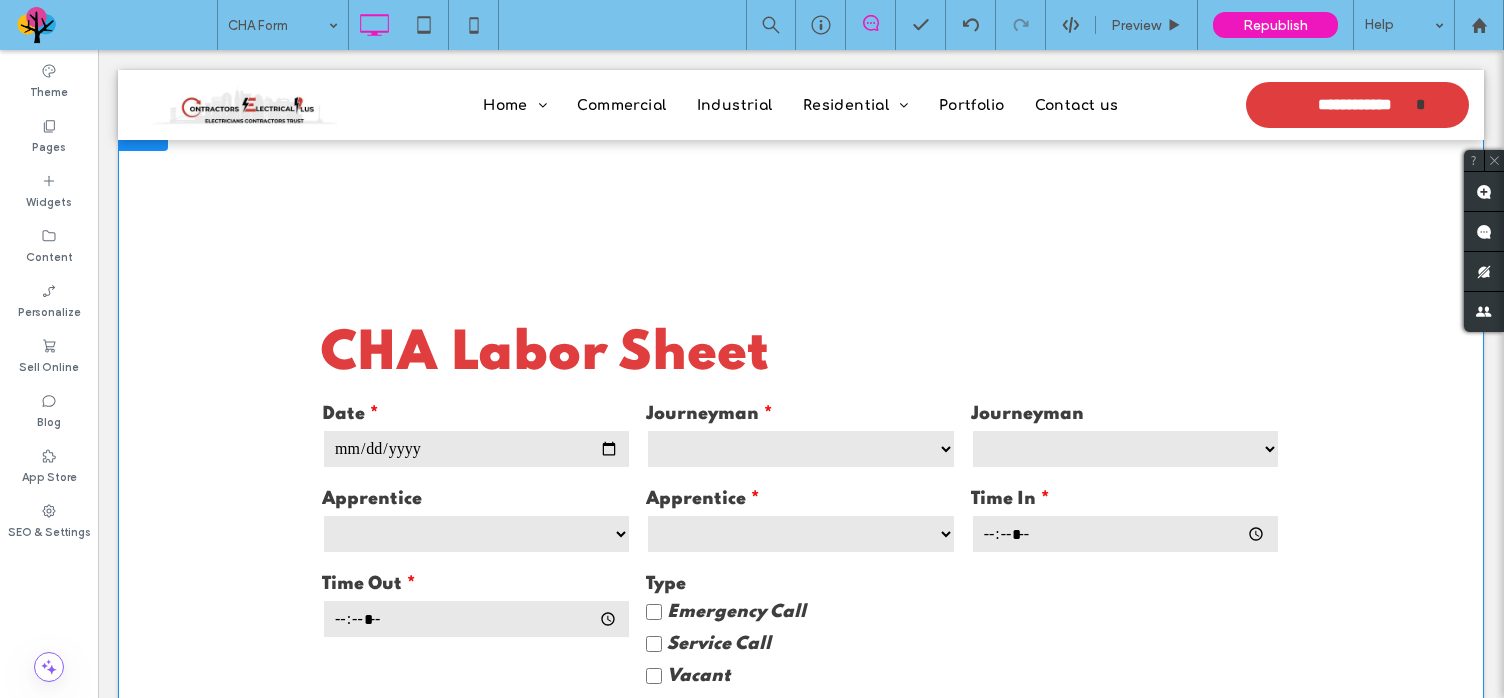 scroll, scrollTop: 0, scrollLeft: 0, axis: both 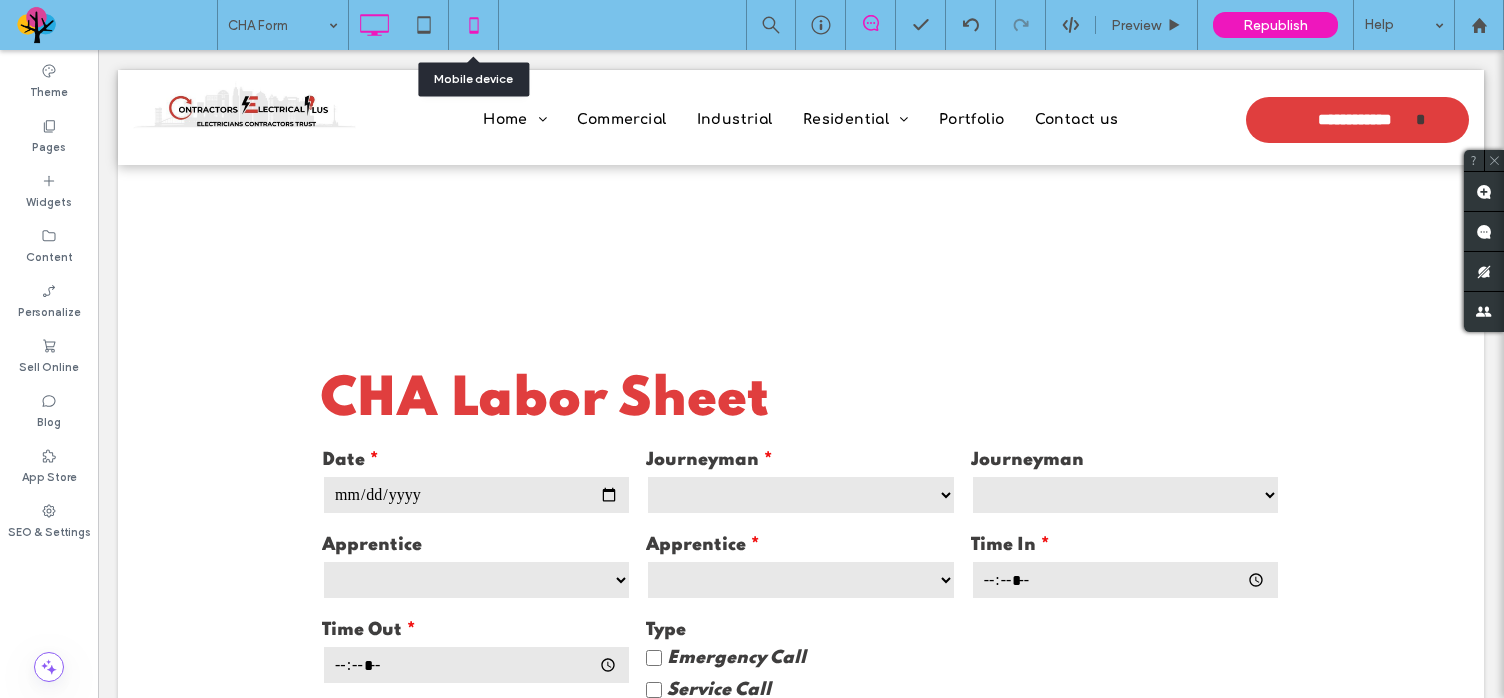 click 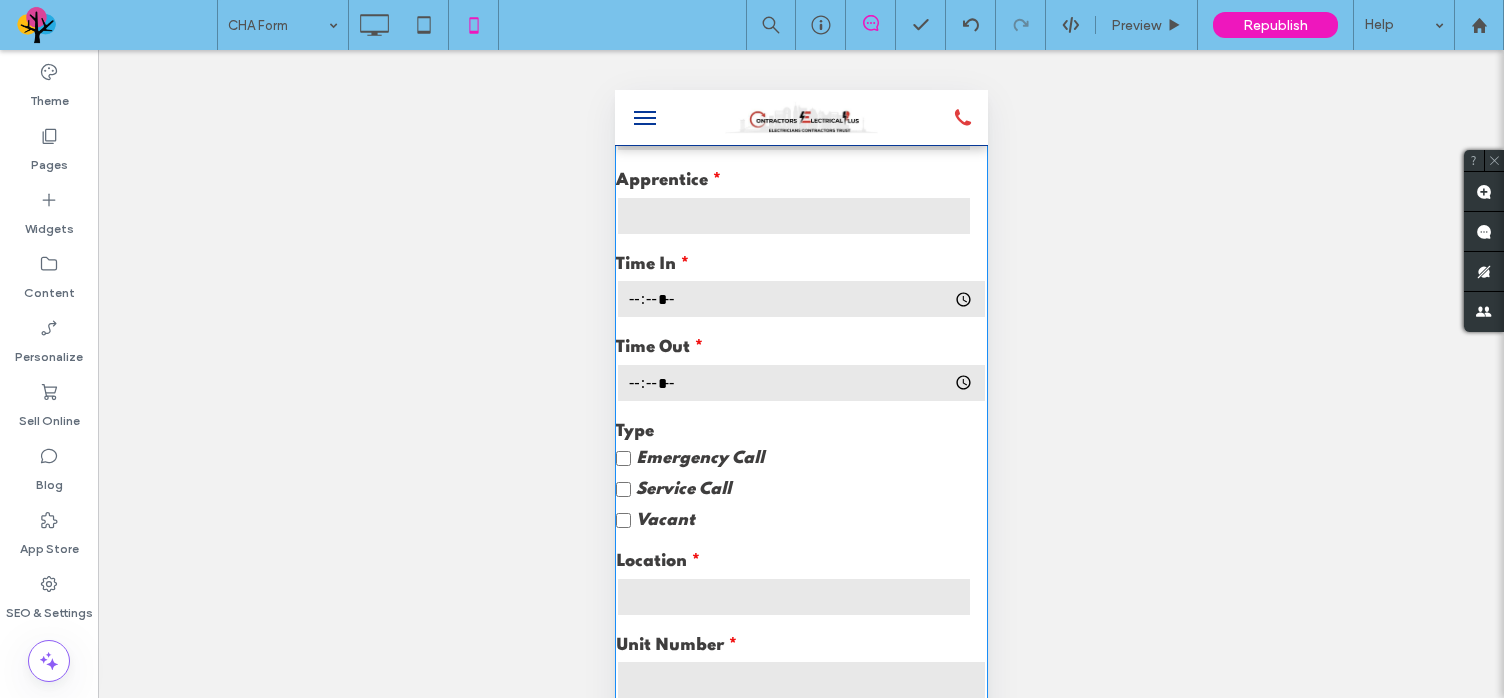 scroll, scrollTop: 0, scrollLeft: 0, axis: both 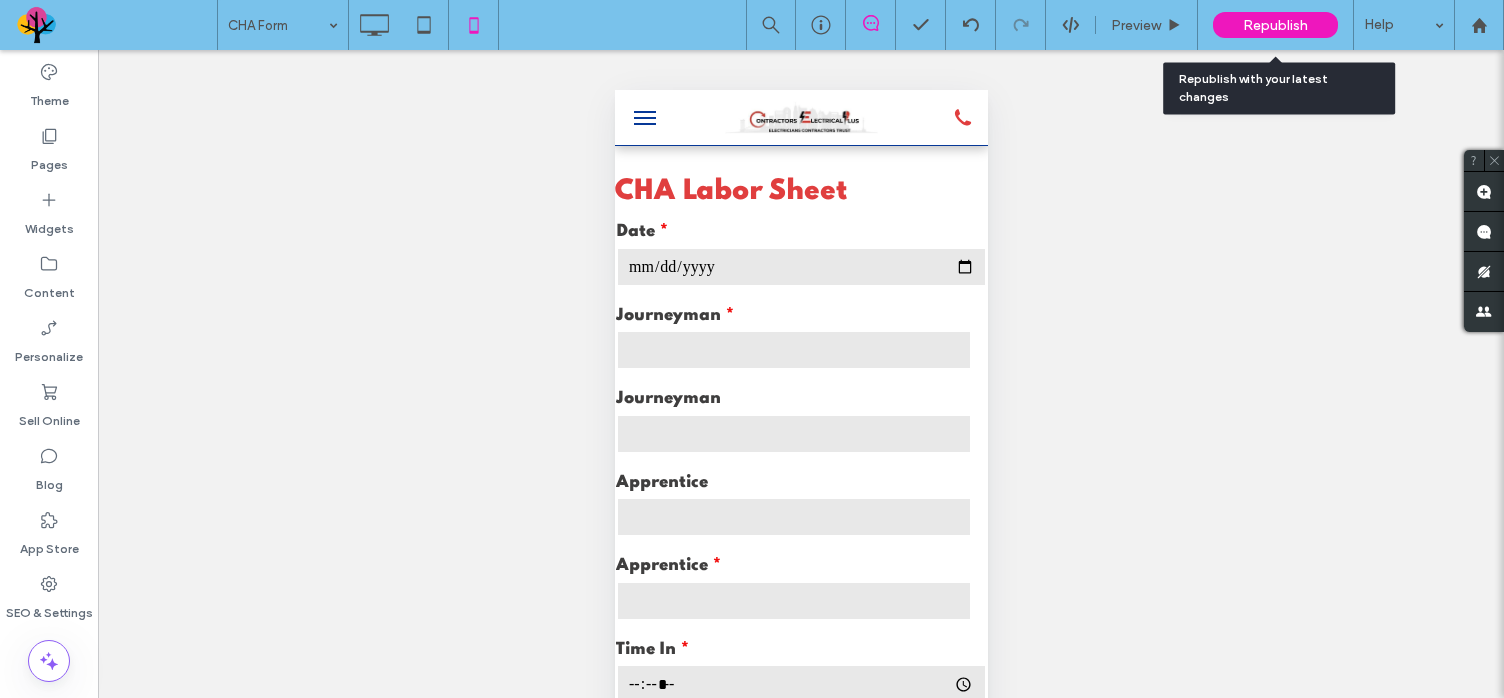 click on "Republish" at bounding box center (1275, 25) 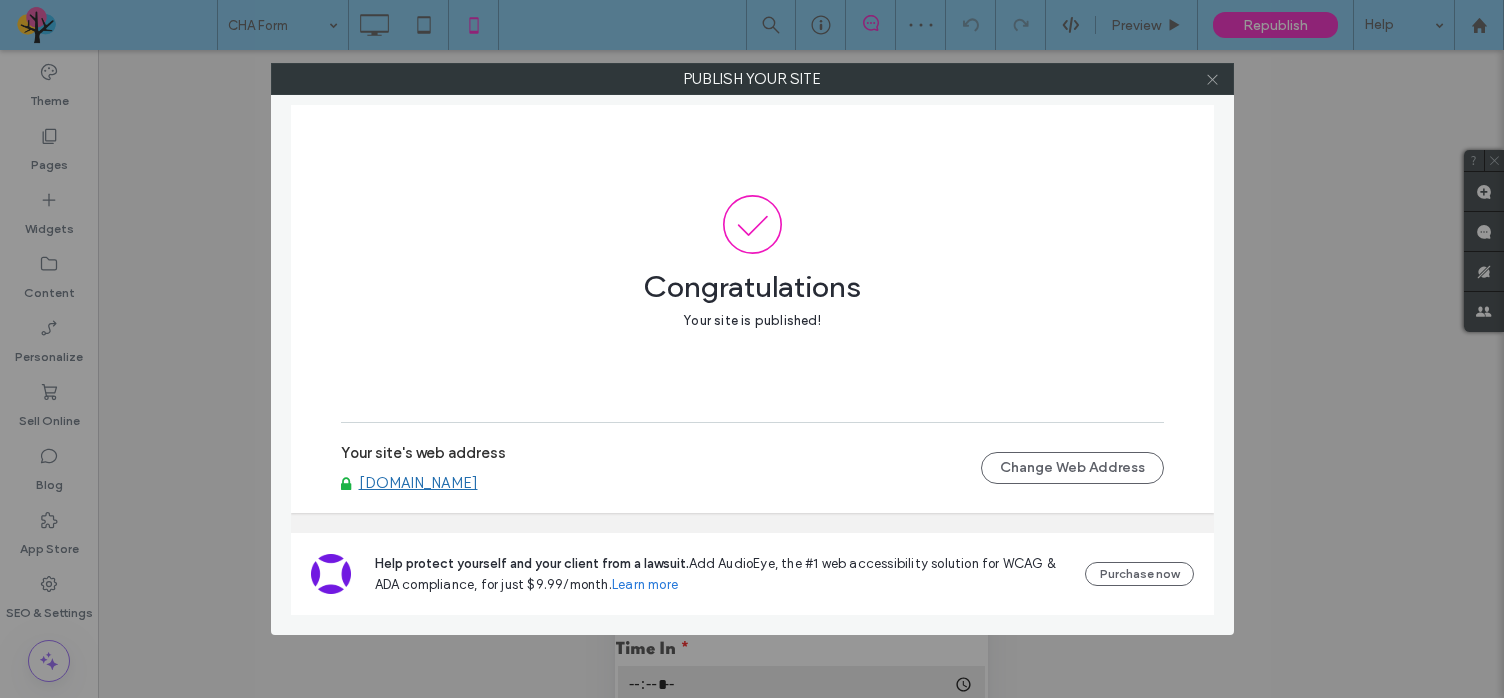 click 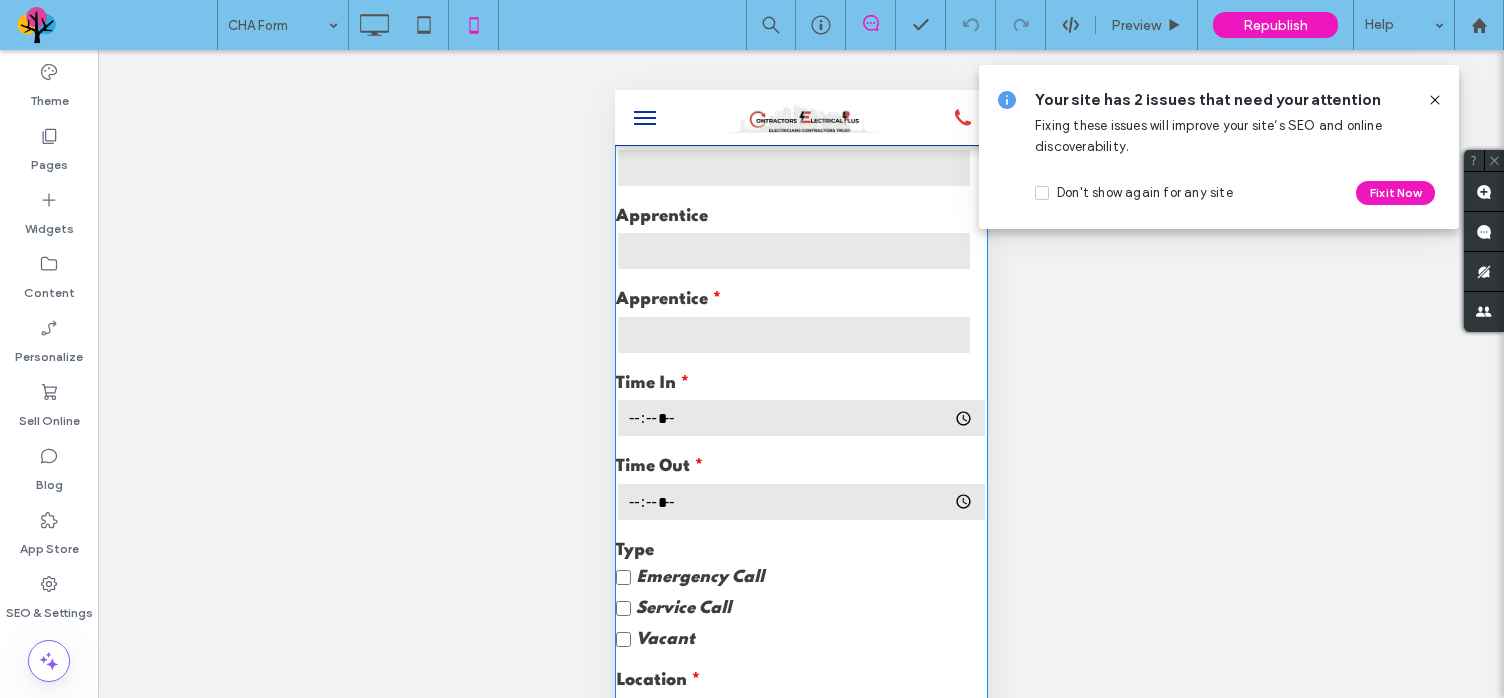 scroll, scrollTop: 400, scrollLeft: 0, axis: vertical 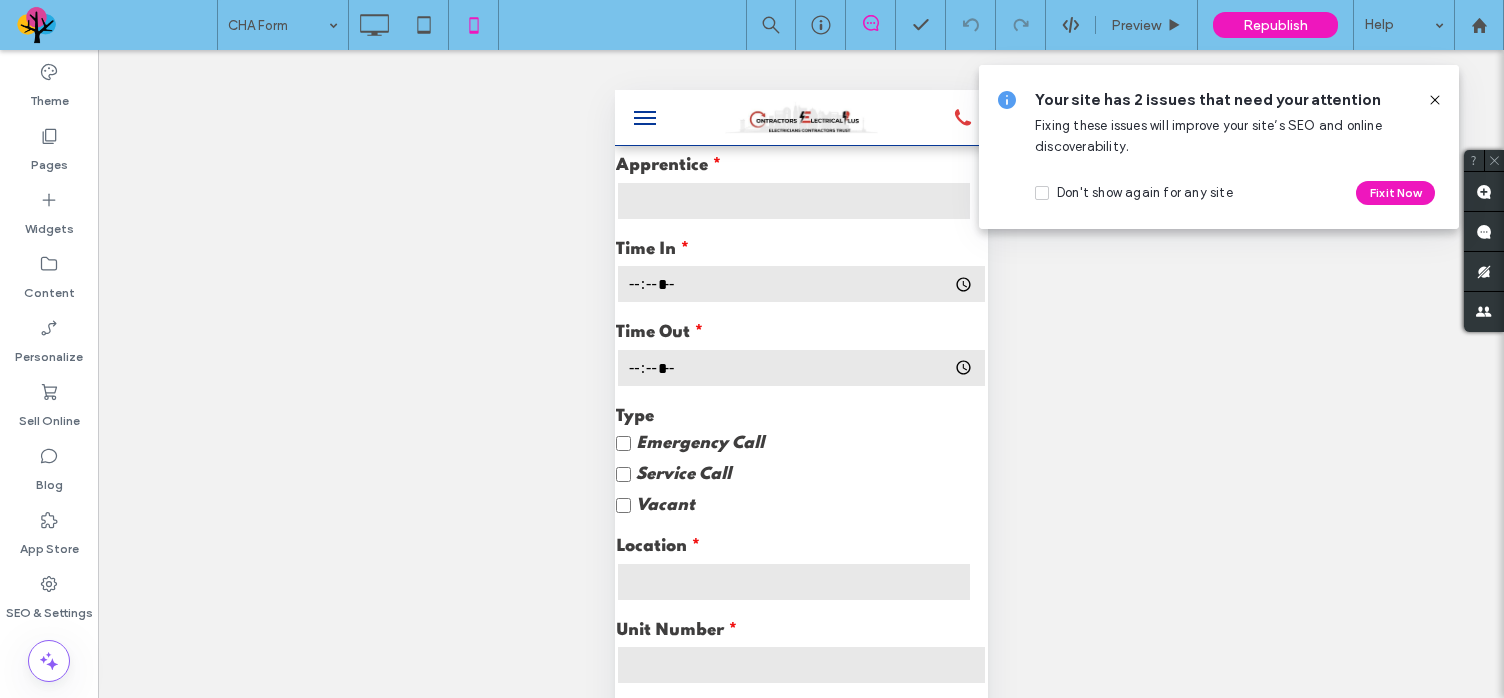 click 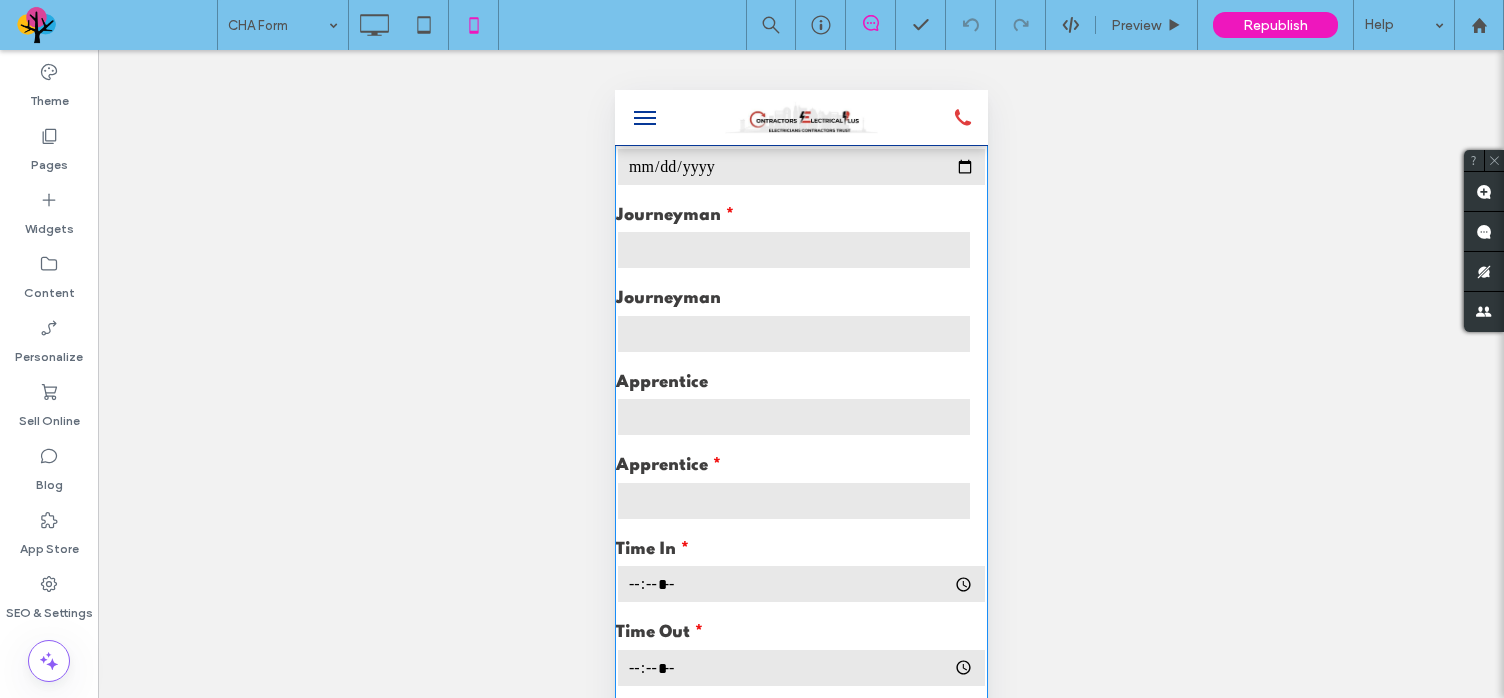 scroll, scrollTop: 0, scrollLeft: 0, axis: both 